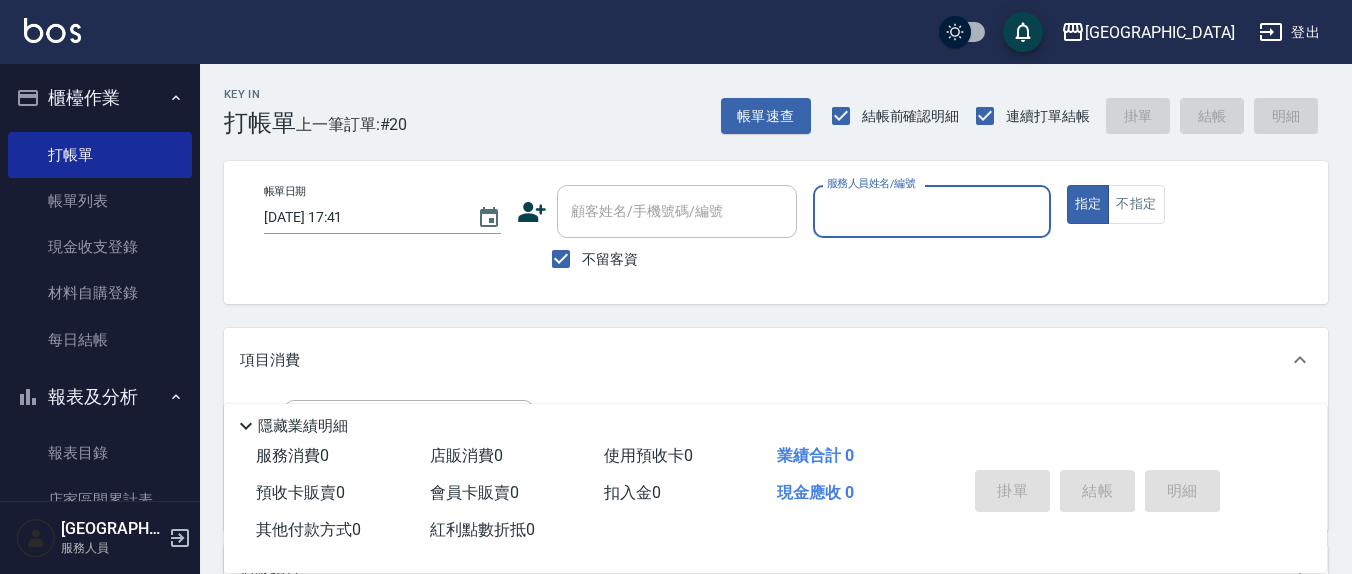 scroll, scrollTop: 0, scrollLeft: 0, axis: both 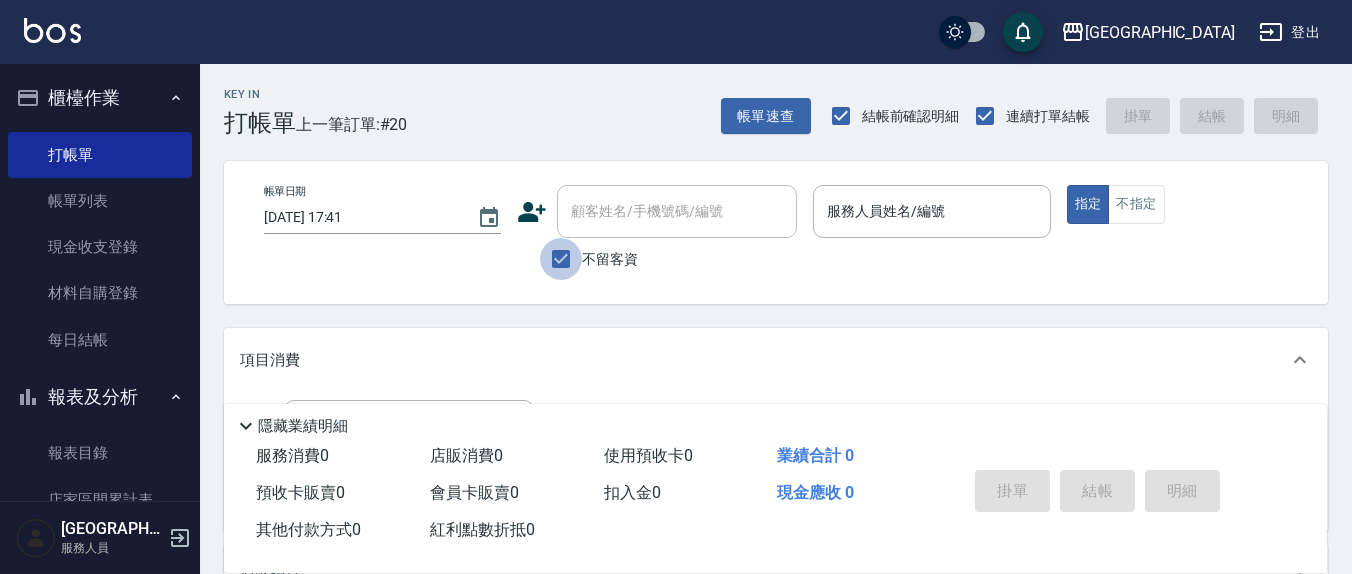 click on "不留客資" at bounding box center [561, 259] 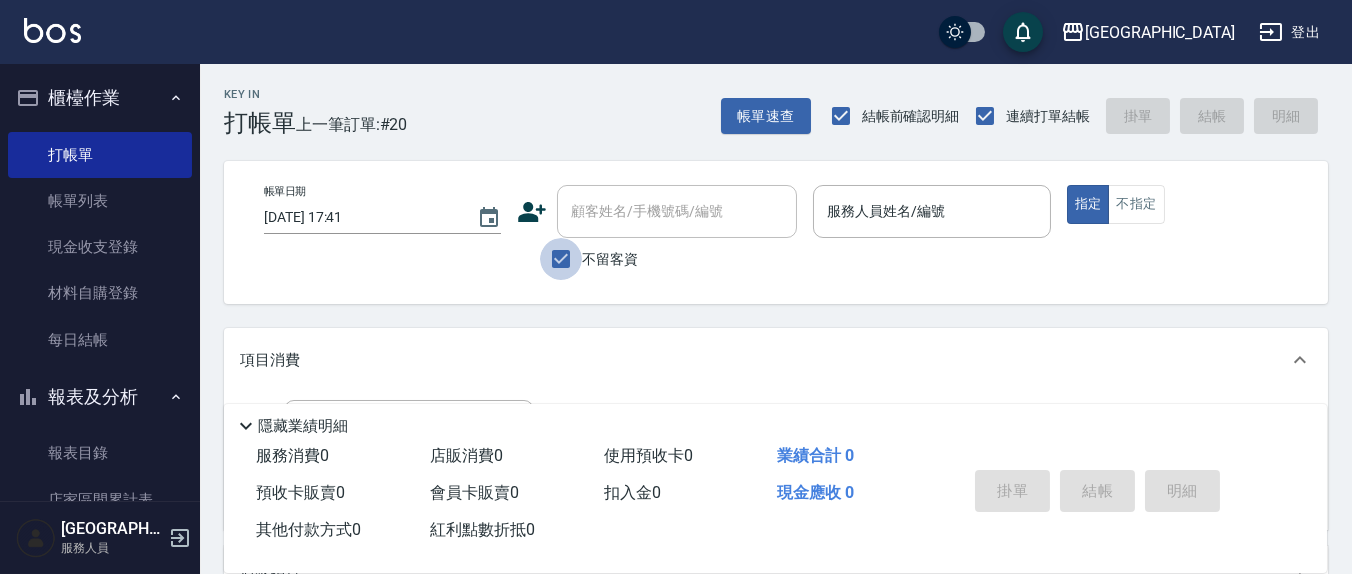 click on "不留客資" at bounding box center (589, 259) 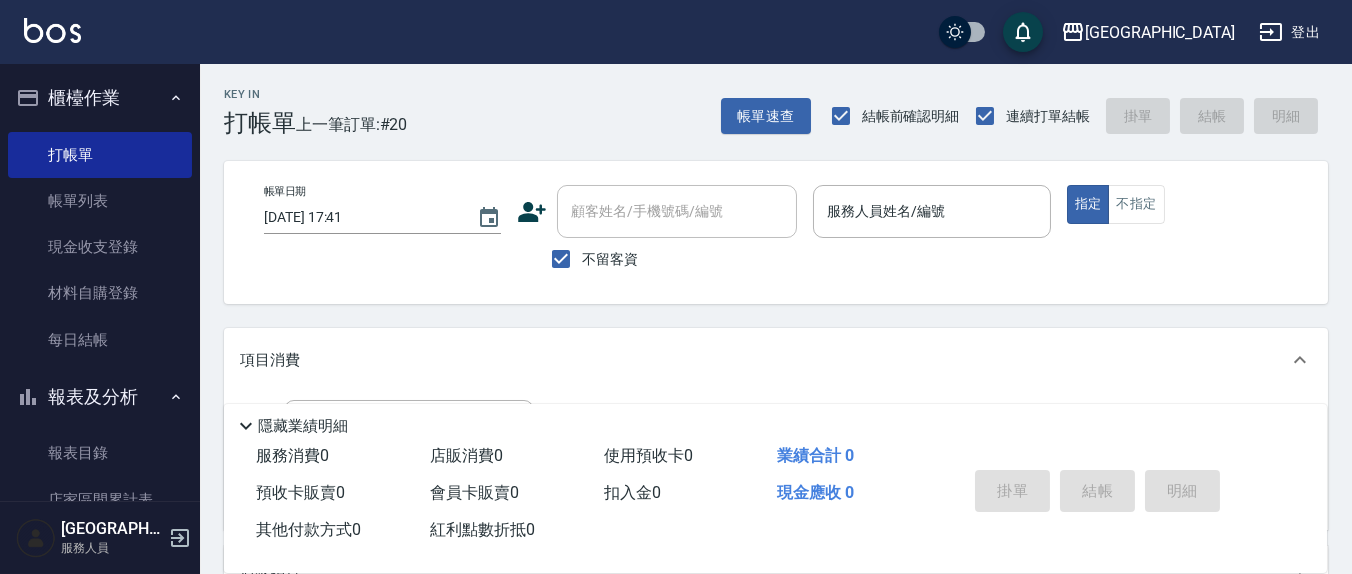 click on "不留客資" at bounding box center (610, 259) 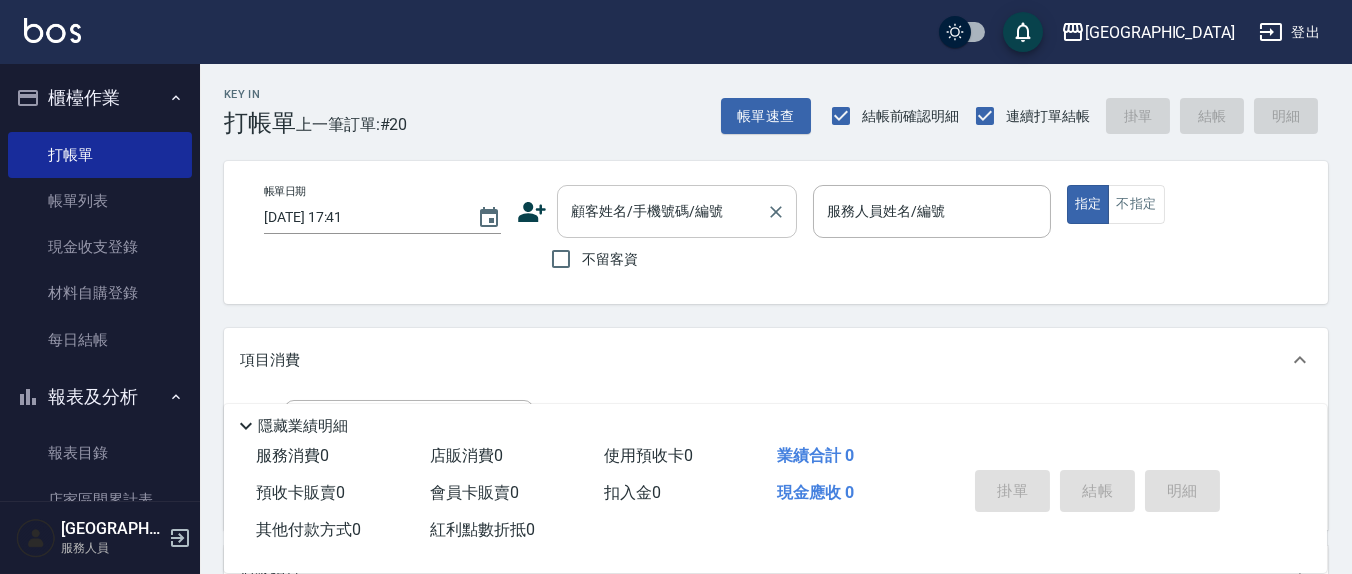 click on "顧客姓名/手機號碼/編號 顧客姓名/手機號碼/編號" at bounding box center [677, 211] 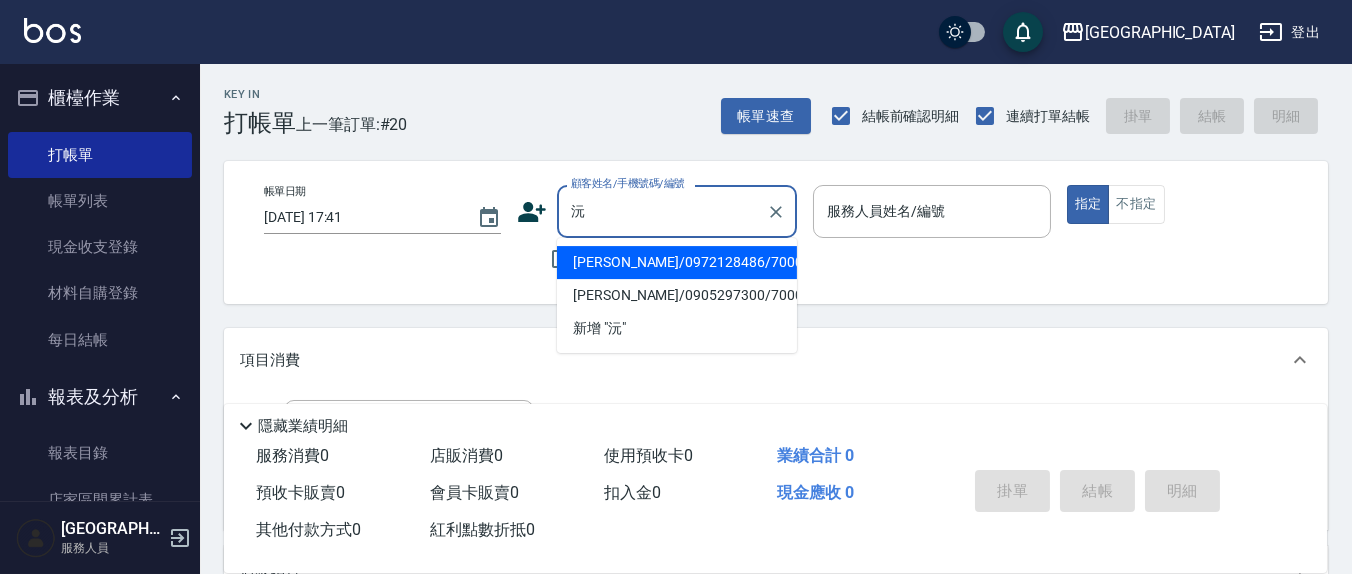 click on "[PERSON_NAME]/0972128486/700037" at bounding box center (677, 262) 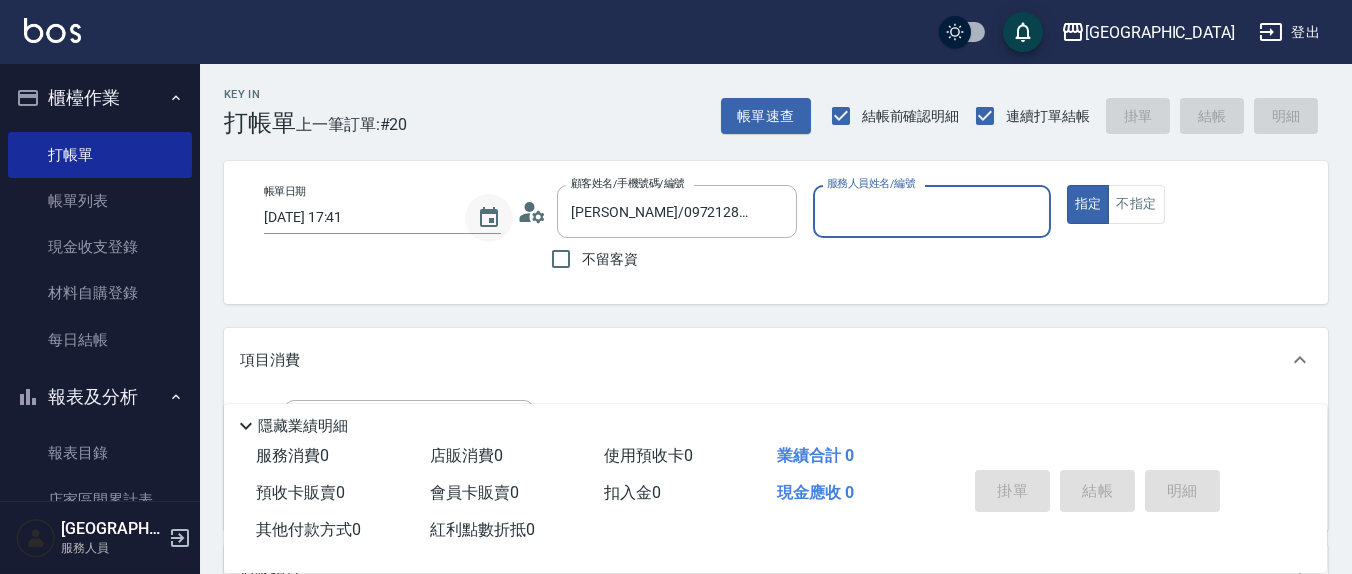 click 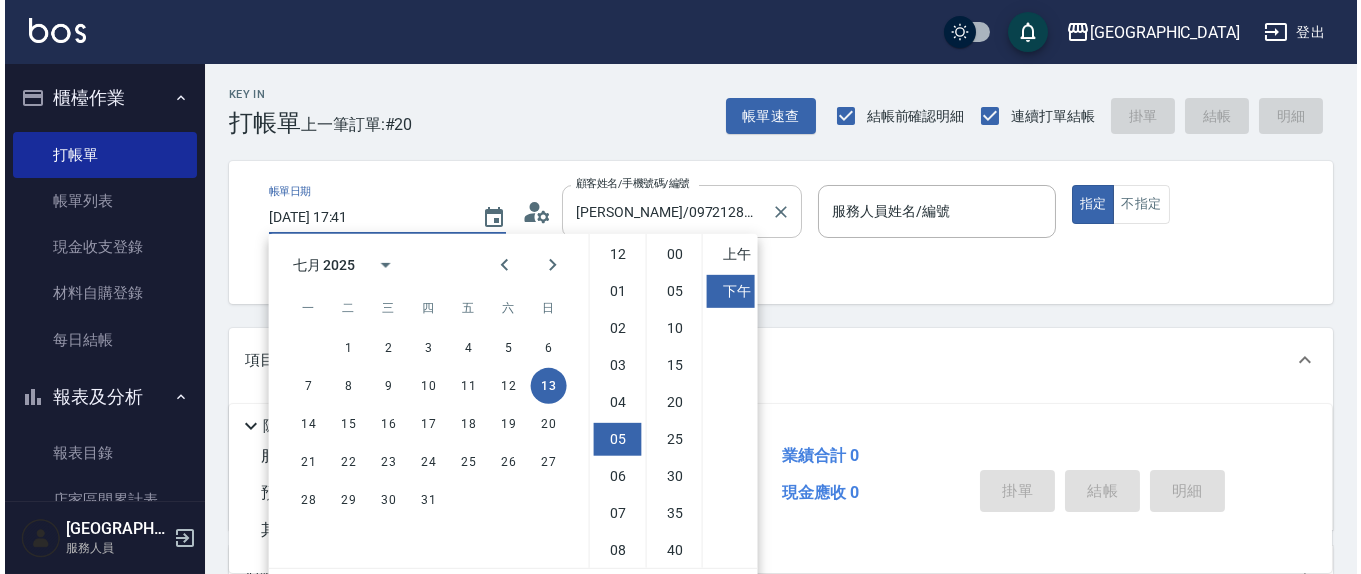 scroll, scrollTop: 111, scrollLeft: 0, axis: vertical 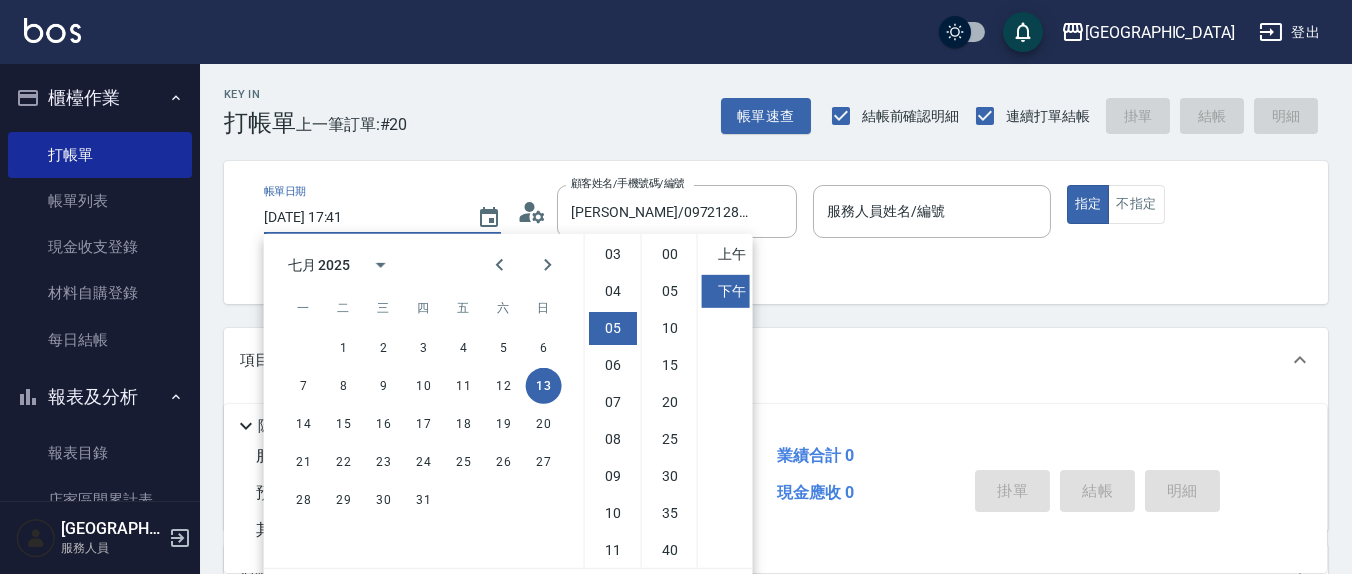 click on "帳單日期 [DATE] 17:41 顧客姓名/手機號碼/編號 [PERSON_NAME]/0972128486/700037 顧客姓名/手機號碼/編號 不留客資 服務人員姓名/編號 服務人員姓名/編號 指定 不指定" at bounding box center (776, 232) 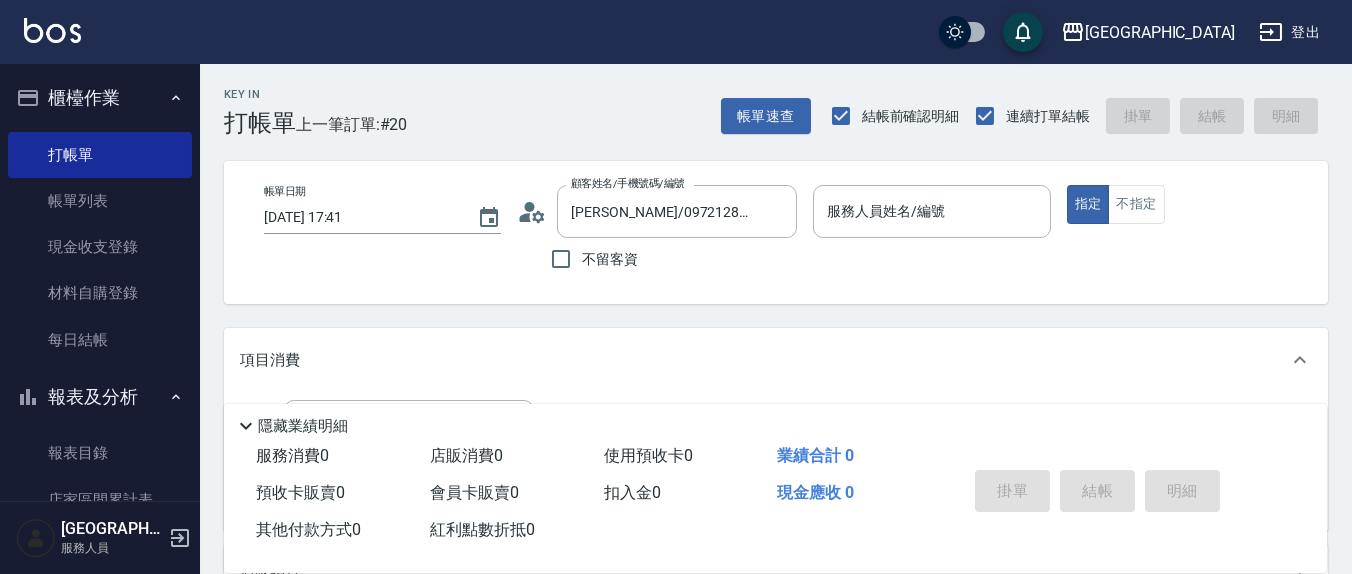 click 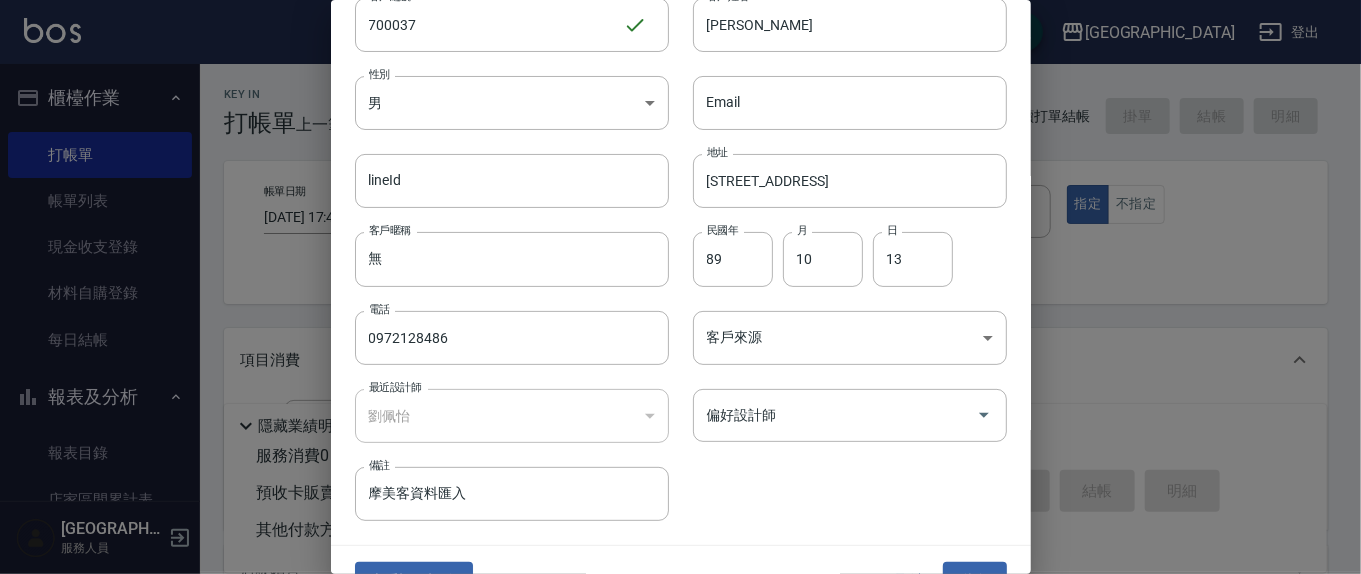 scroll, scrollTop: 118, scrollLeft: 0, axis: vertical 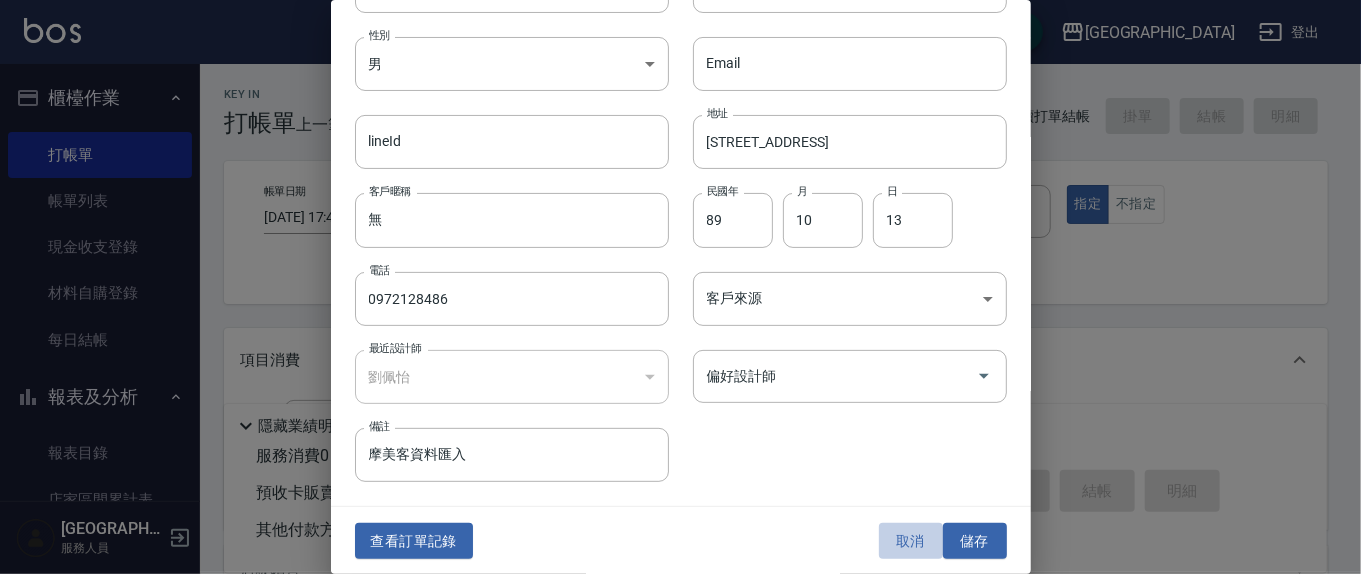 click on "取消" at bounding box center [911, 541] 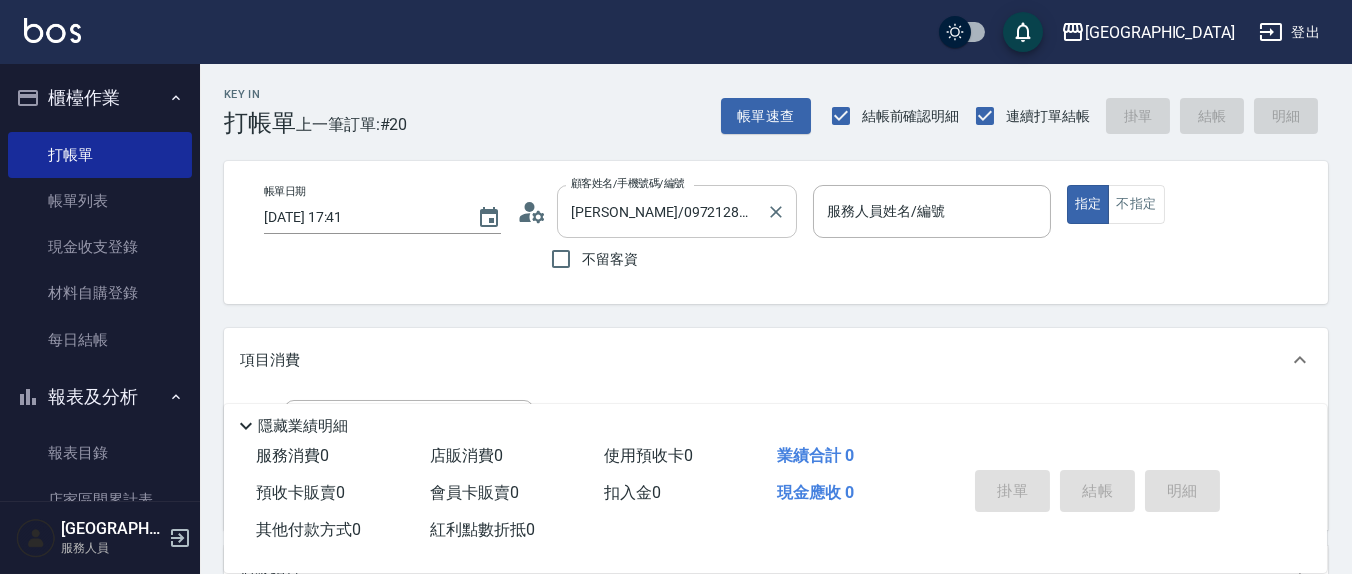 click on "[PERSON_NAME]/0972128486/700037" at bounding box center (662, 211) 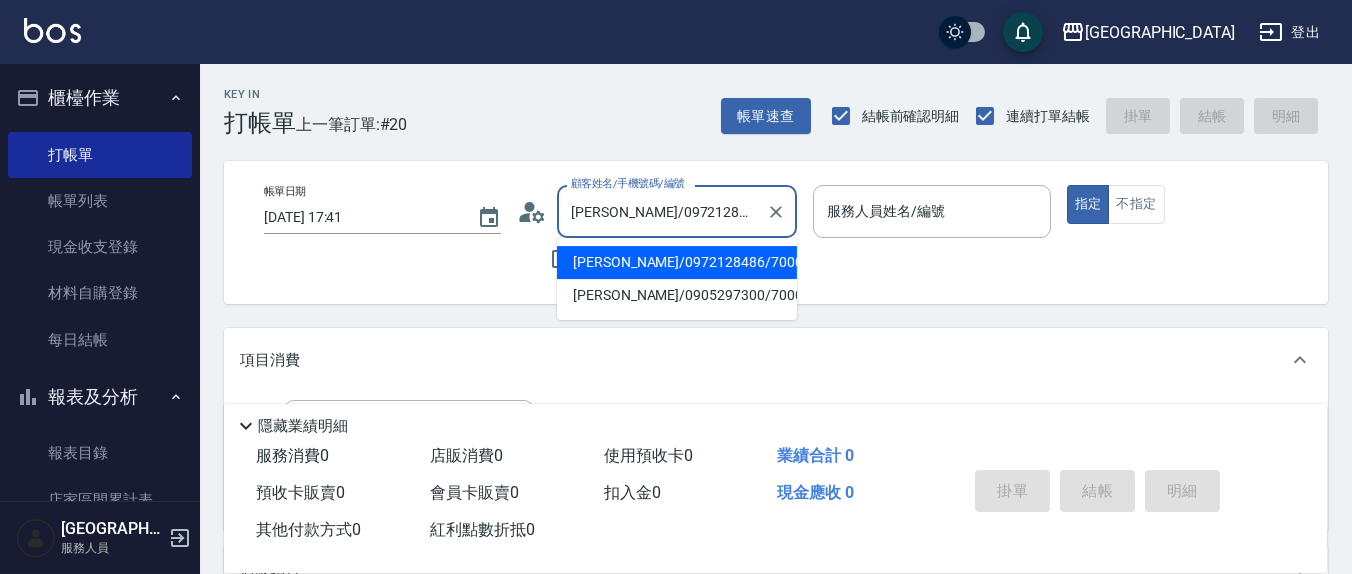 click at bounding box center (775, 211) 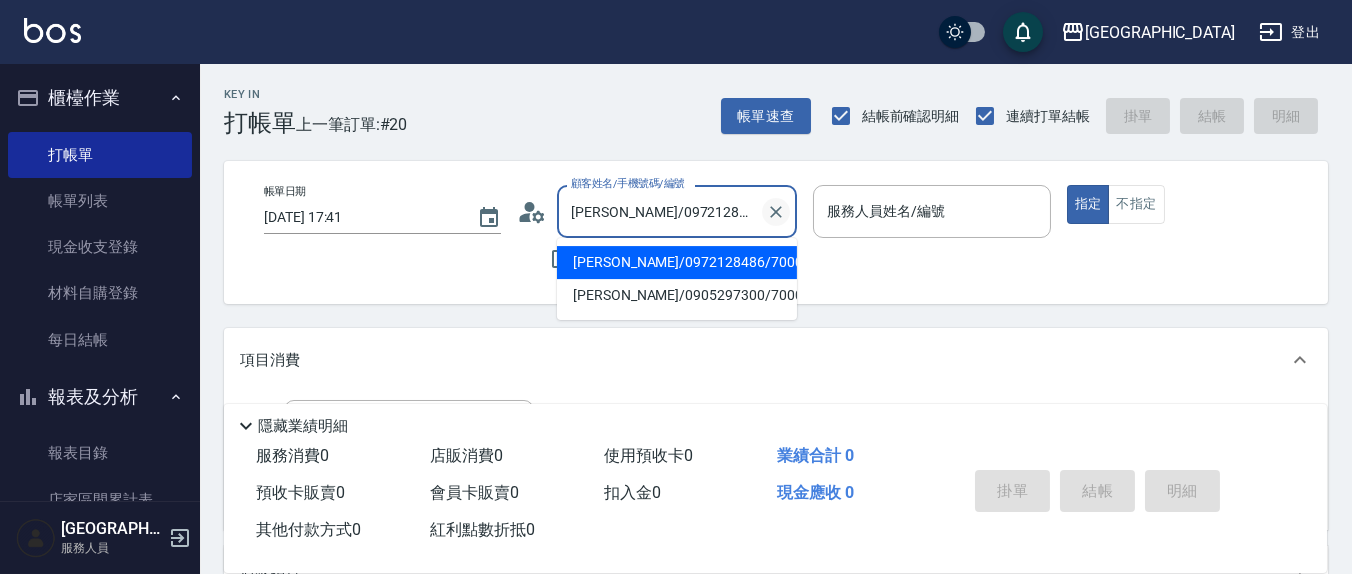 type on "[PERSON_NAME]/0972128486/700037" 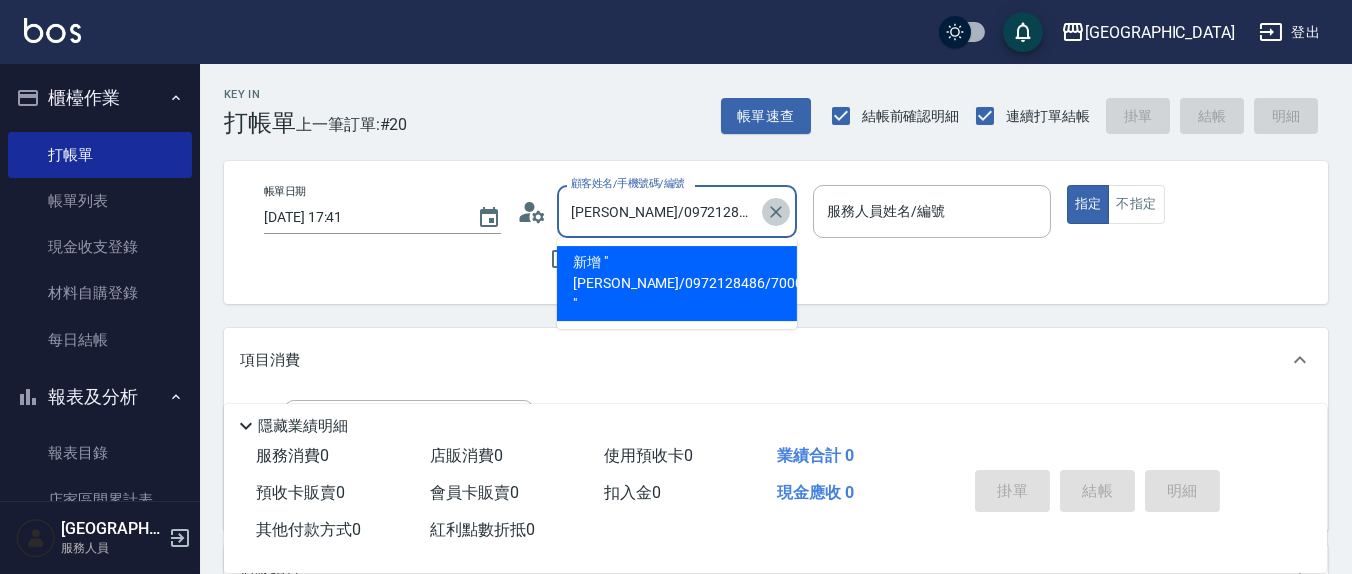 click 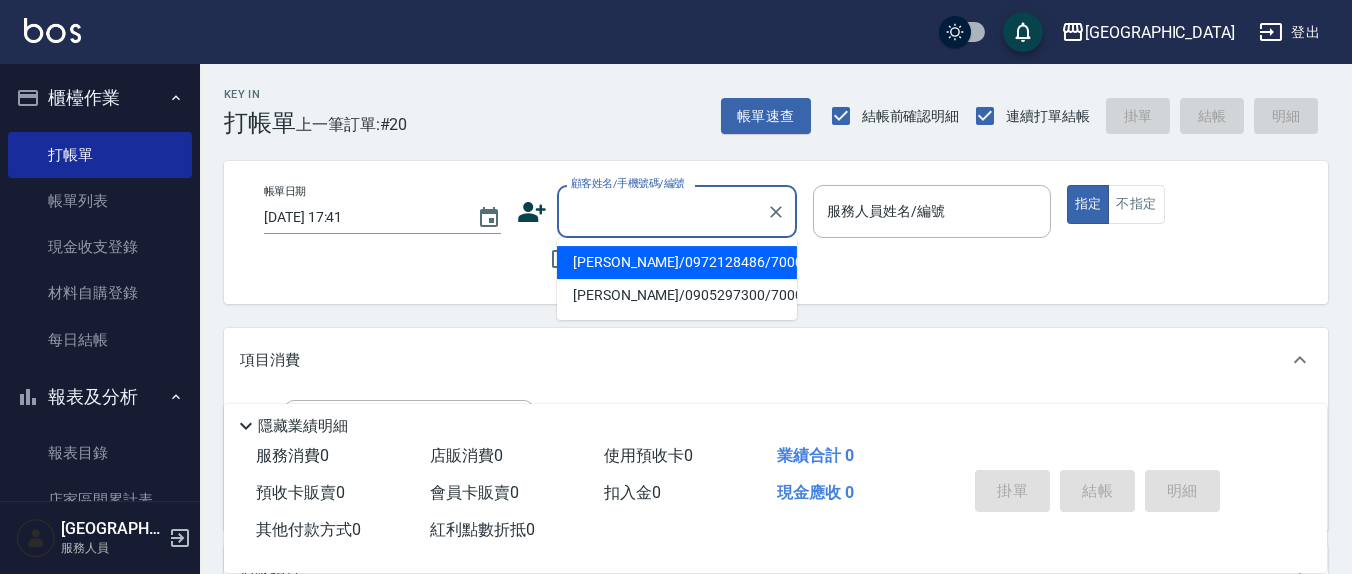 click on "顧客姓名/手機號碼/編號" at bounding box center [662, 211] 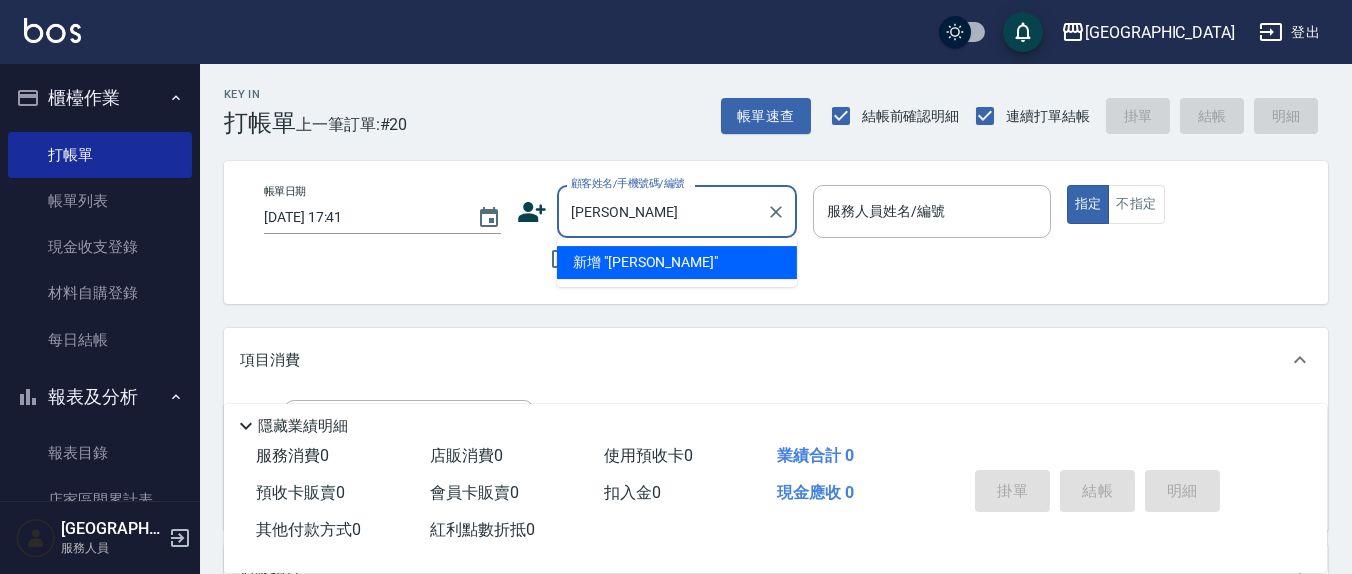 click on "新增 "[PERSON_NAME]"" at bounding box center (677, 262) 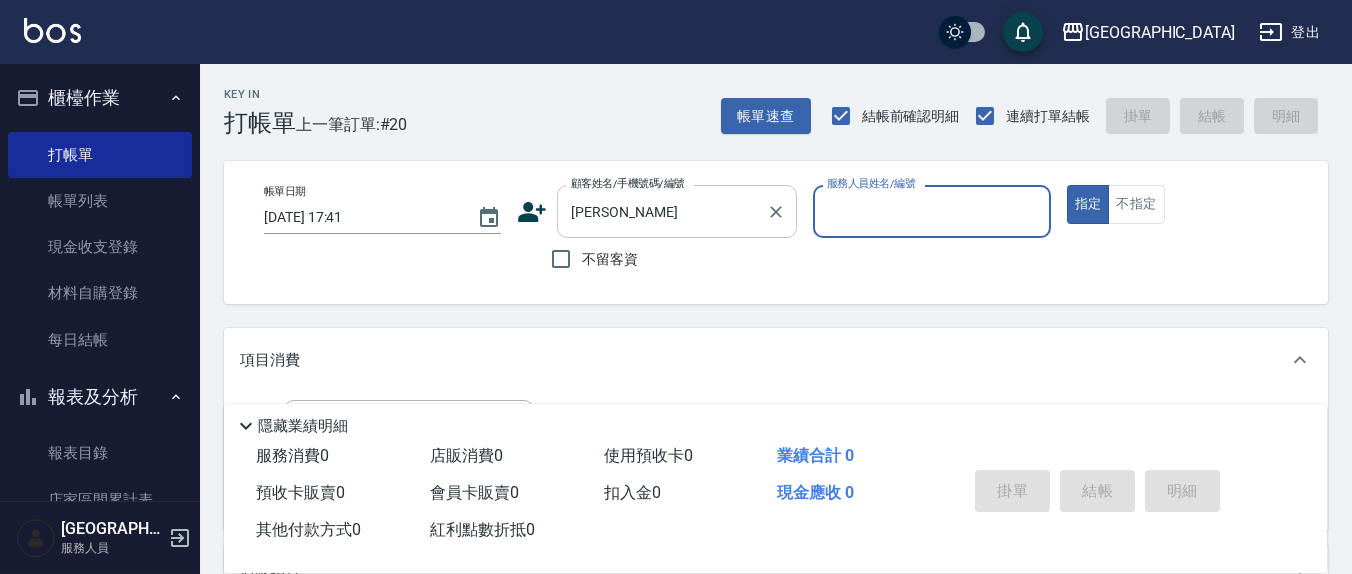 click on "[PERSON_NAME]" at bounding box center (662, 211) 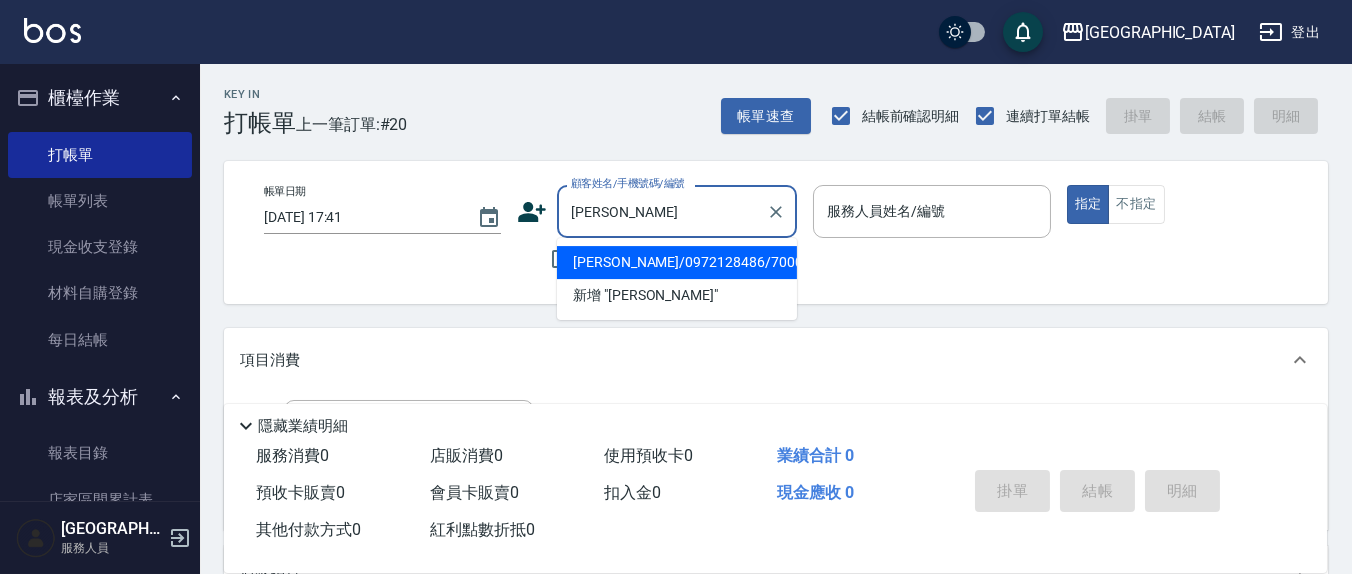 click on "[PERSON_NAME]/0972128486/700037" at bounding box center [677, 262] 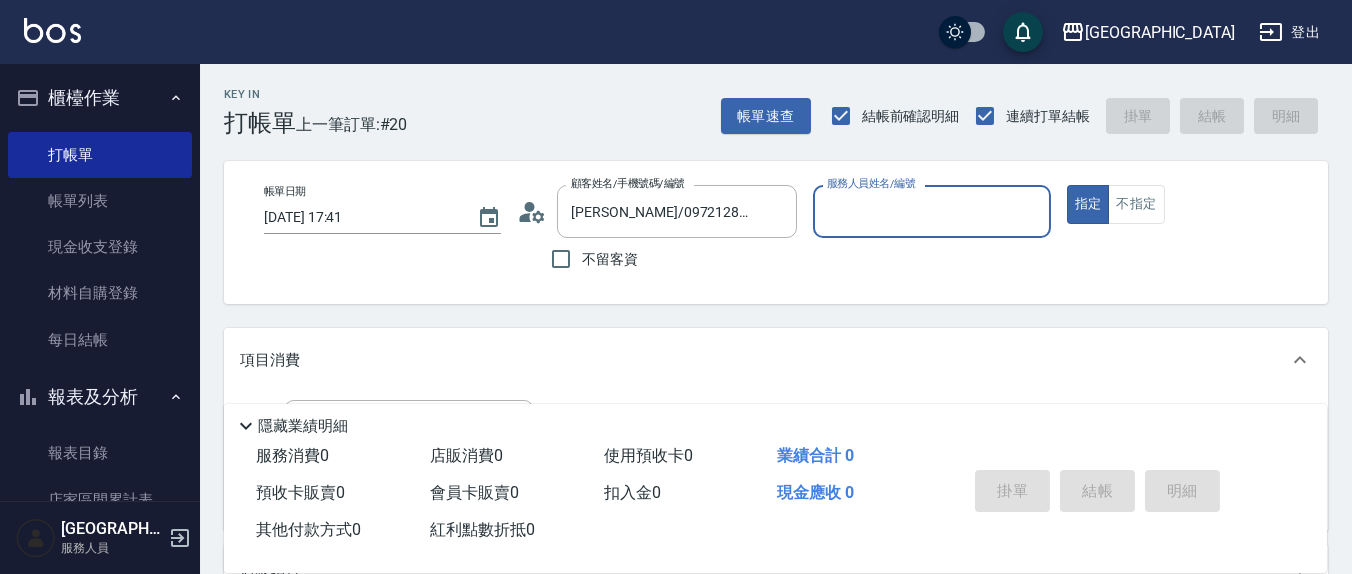 click 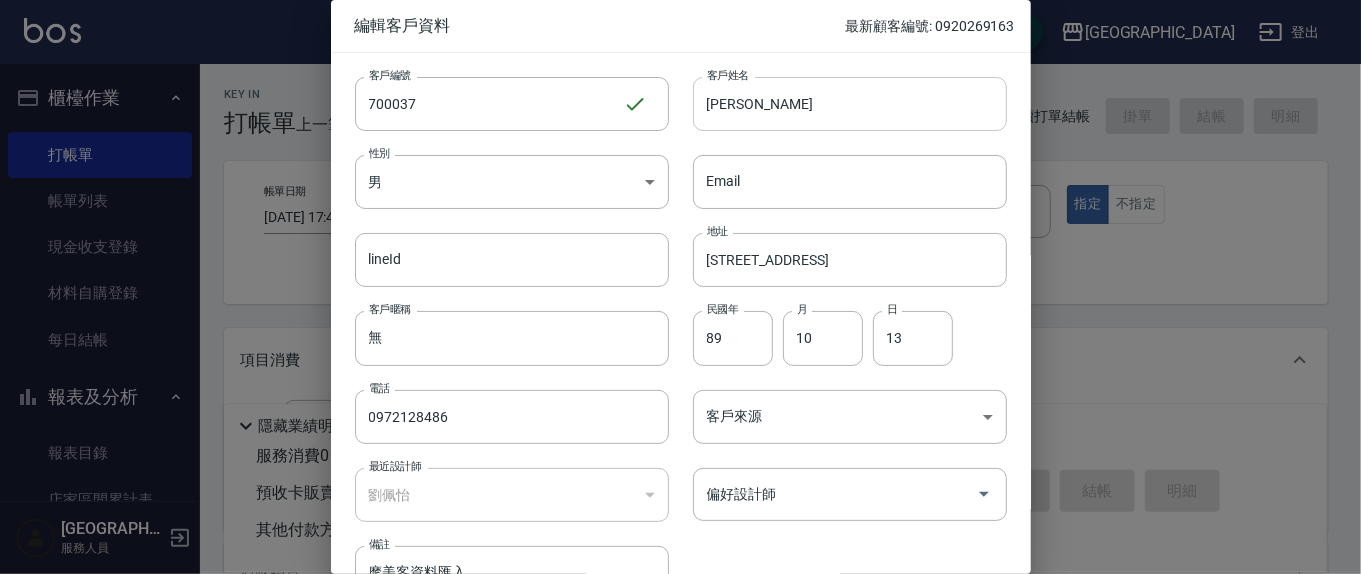 click on "[PERSON_NAME]" at bounding box center (850, 104) 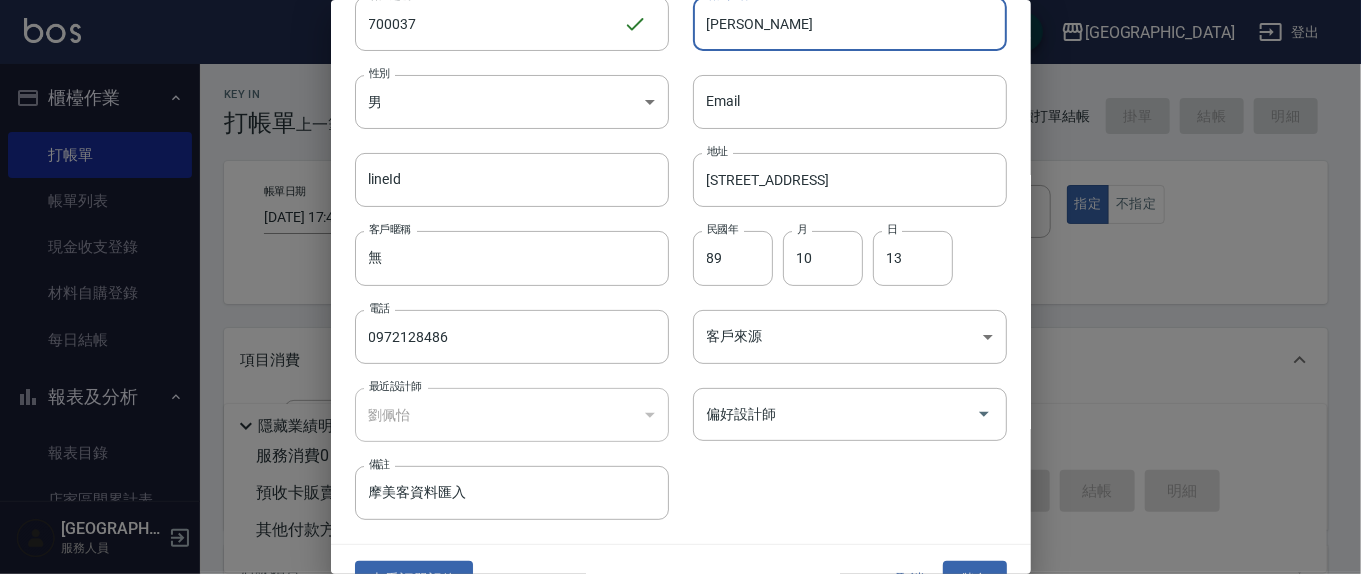 scroll, scrollTop: 118, scrollLeft: 0, axis: vertical 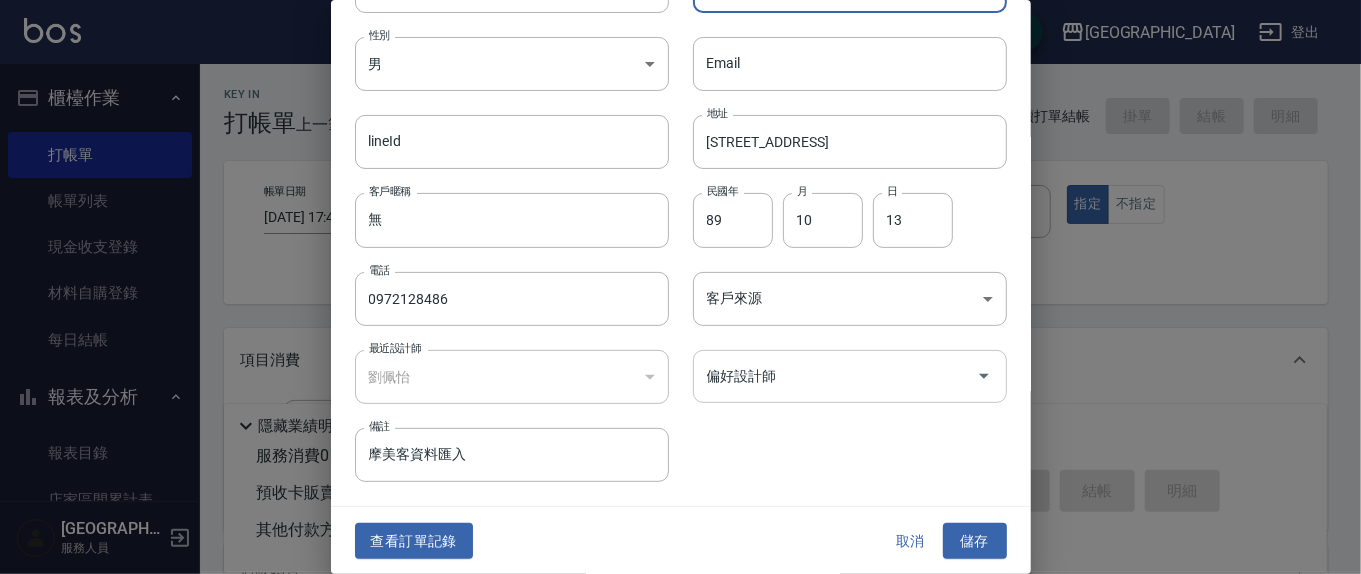 type on "[PERSON_NAME]" 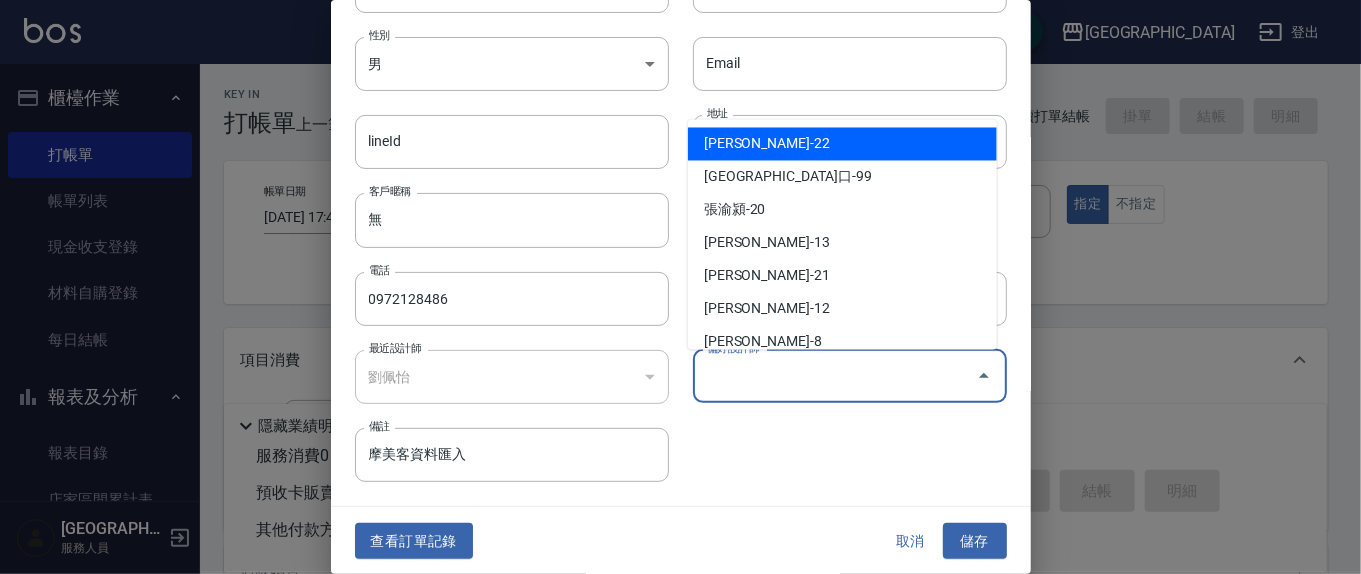 click on "偏好設計師" at bounding box center (835, 376) 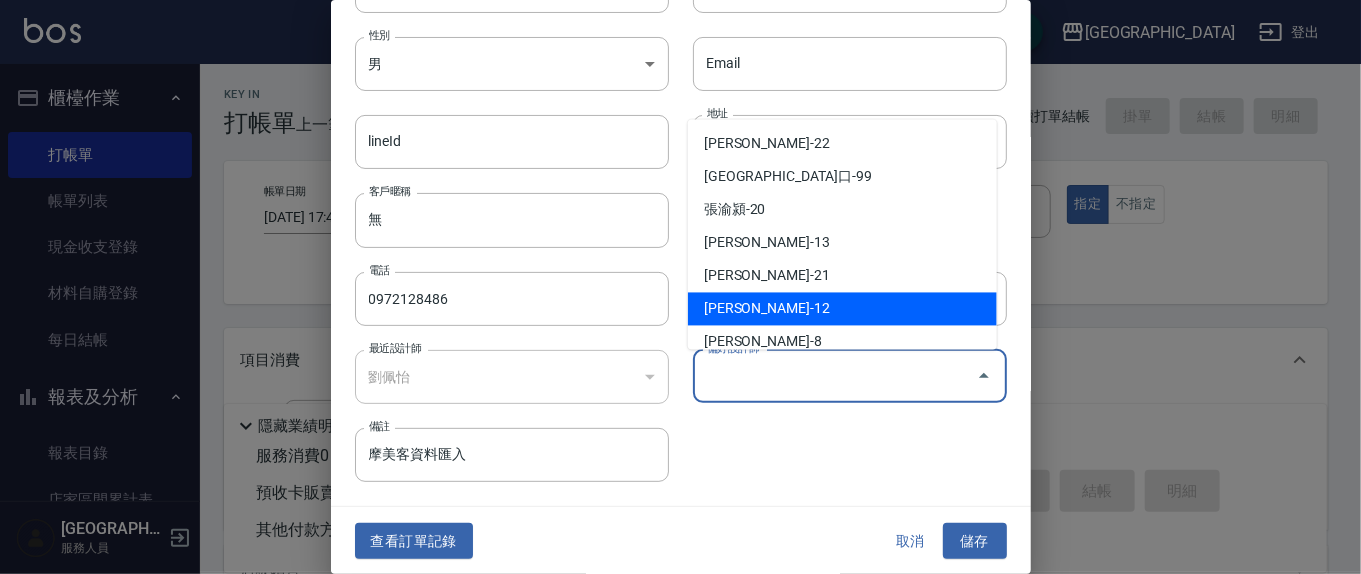 type on "[PERSON_NAME]" 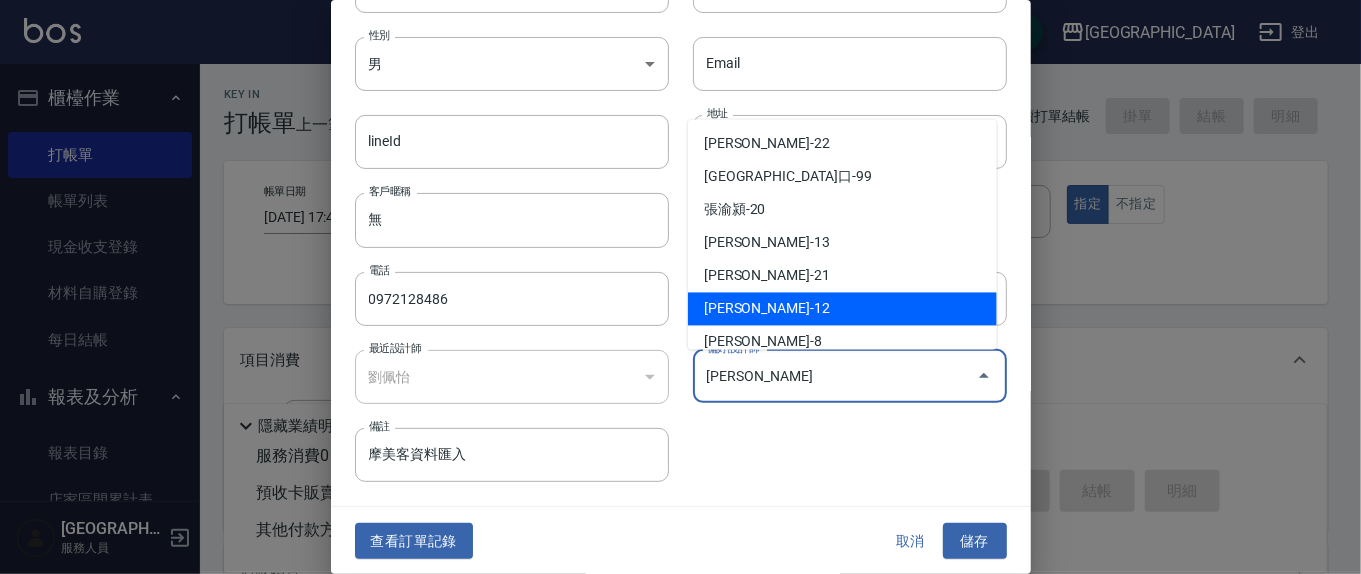 drag, startPoint x: 437, startPoint y: 549, endPoint x: 591, endPoint y: 519, distance: 156.89487 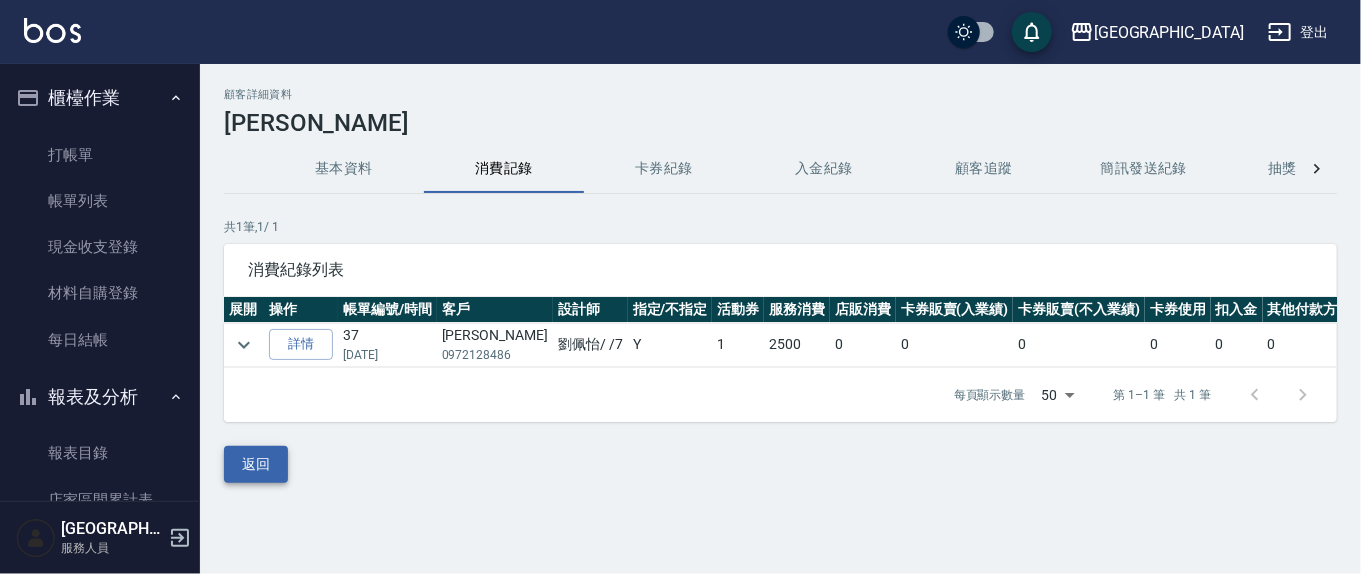click on "返回" at bounding box center (256, 464) 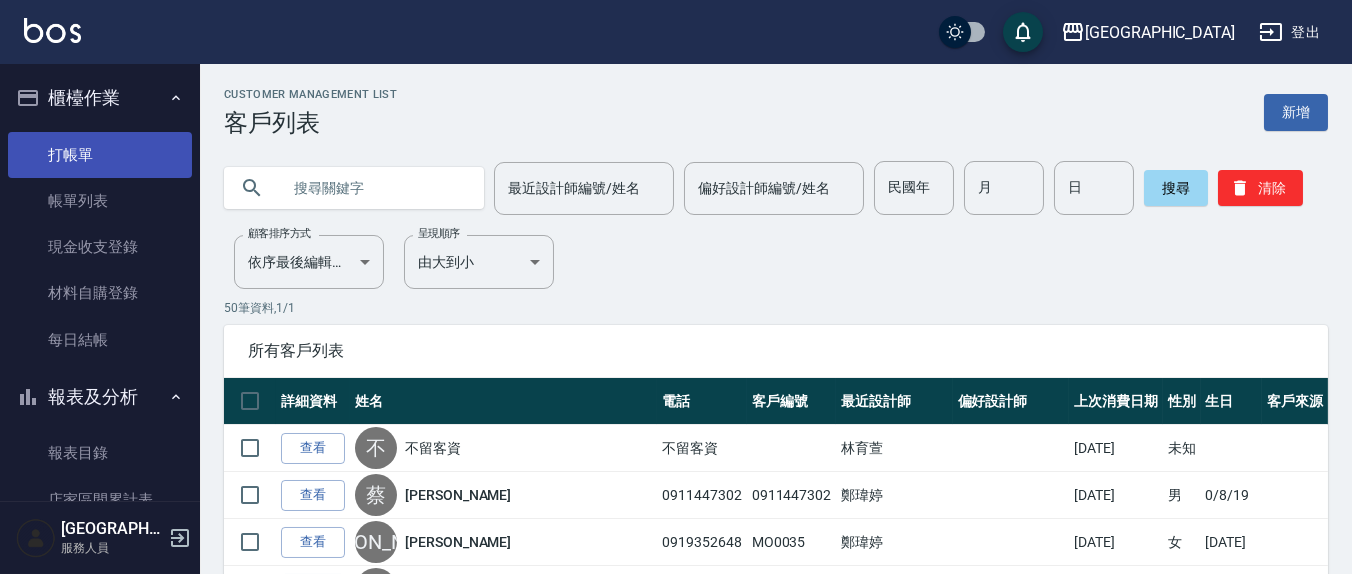 click on "打帳單" at bounding box center [100, 155] 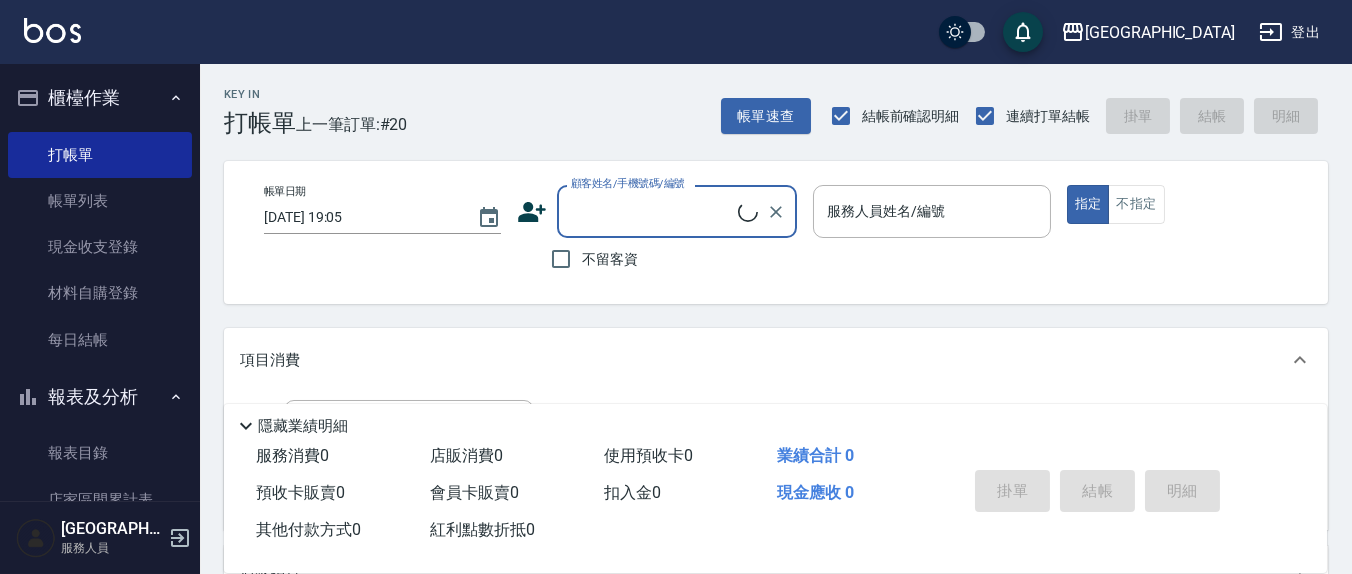 click on "顧客姓名/手機號碼/編號" at bounding box center (652, 211) 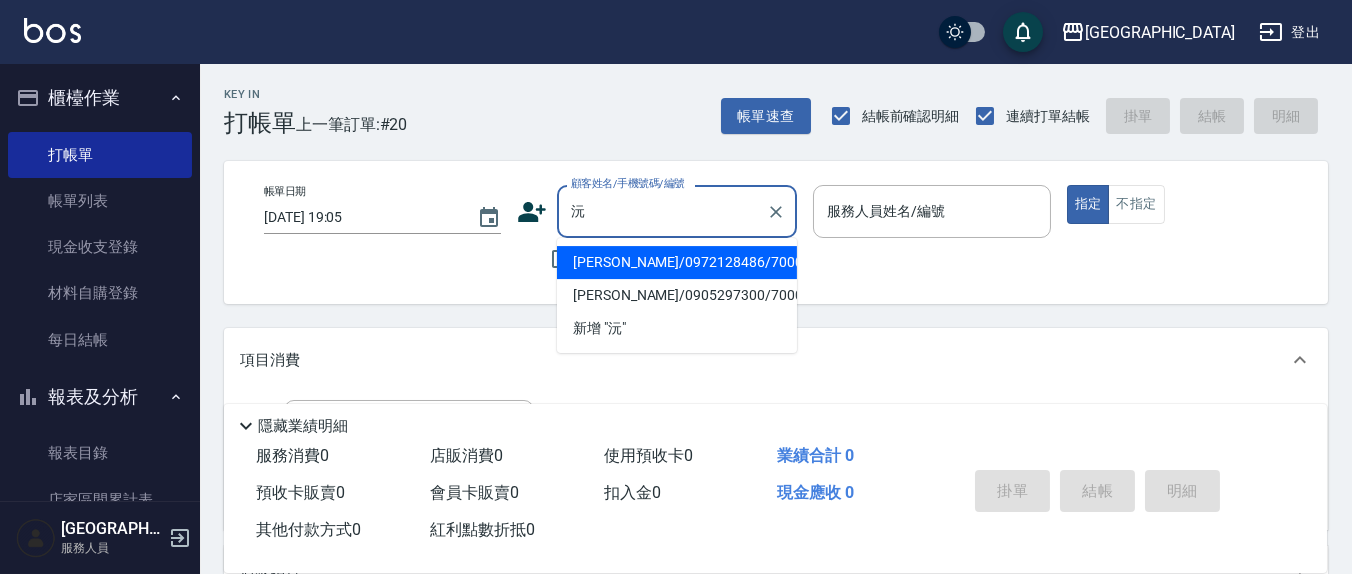 click on "[PERSON_NAME]/0972128486/700037" at bounding box center (677, 262) 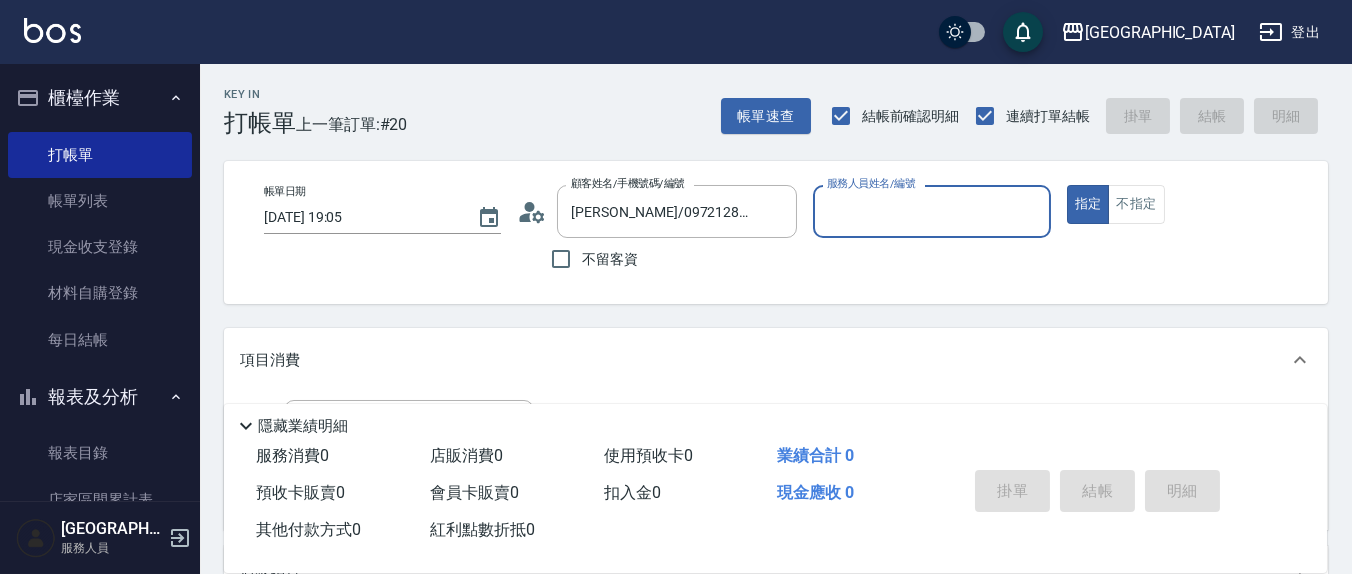 click 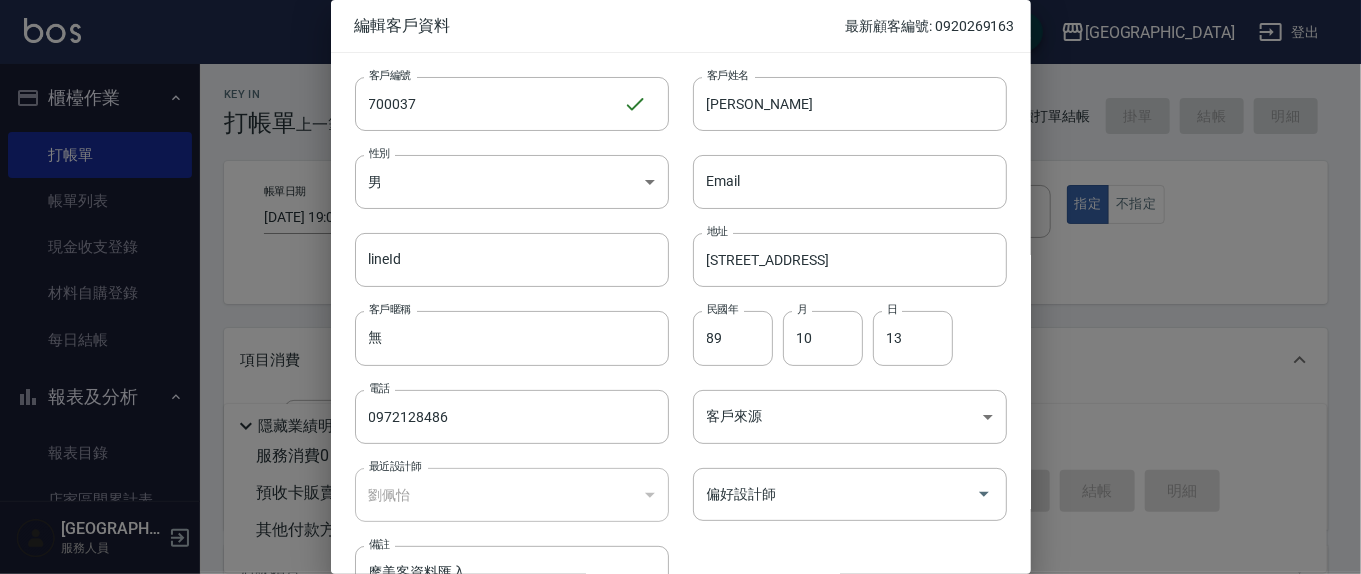click on "Email Email" at bounding box center [838, 170] 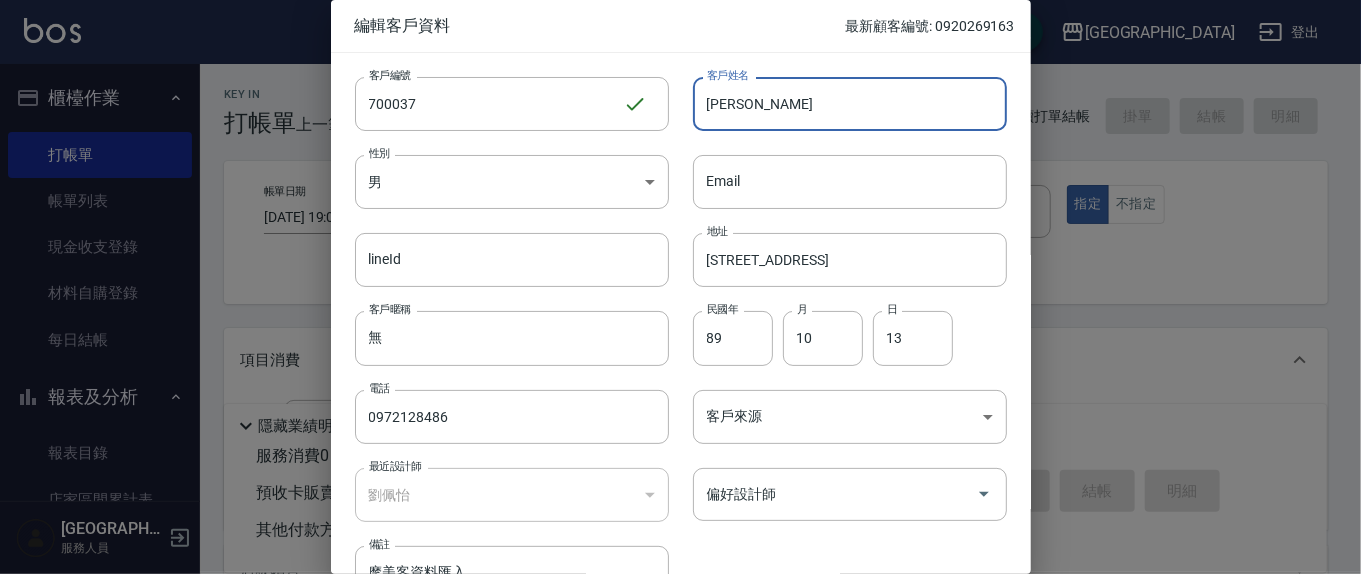 click on "[PERSON_NAME]" at bounding box center (850, 104) 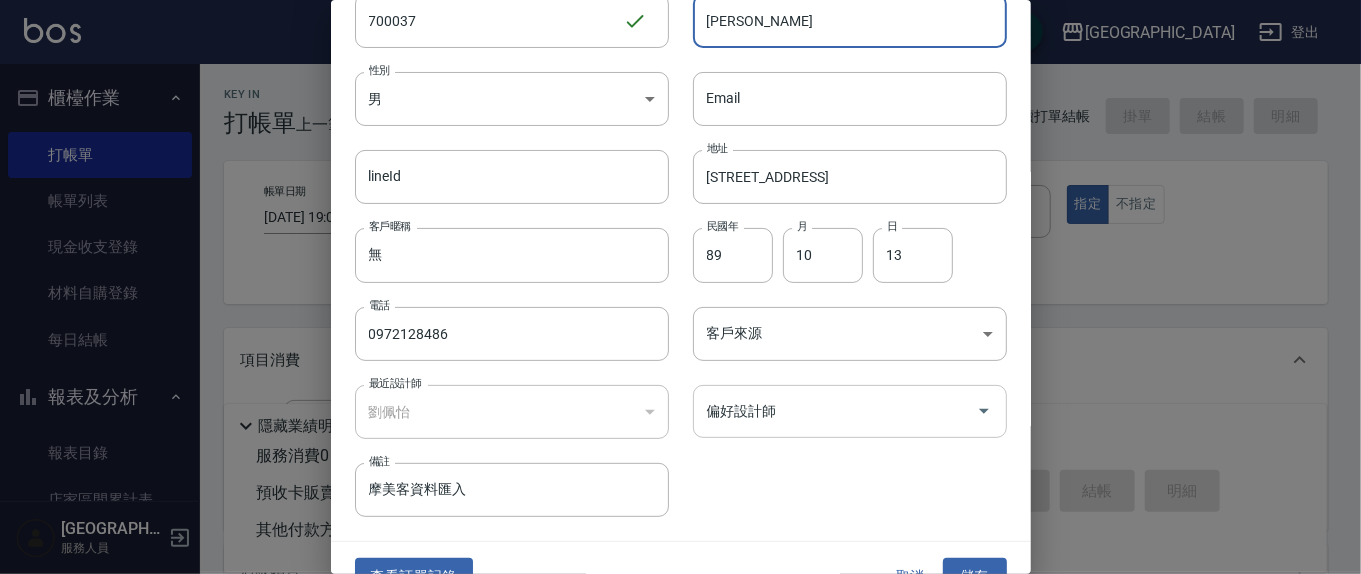scroll, scrollTop: 118, scrollLeft: 0, axis: vertical 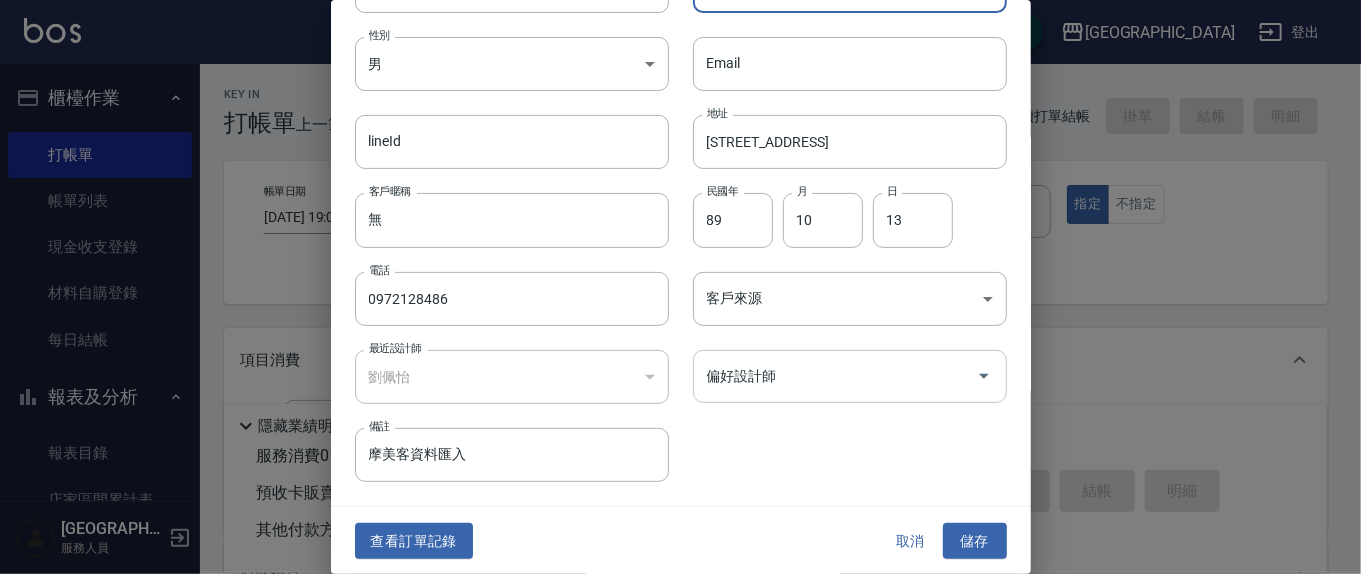 type on "[PERSON_NAME]" 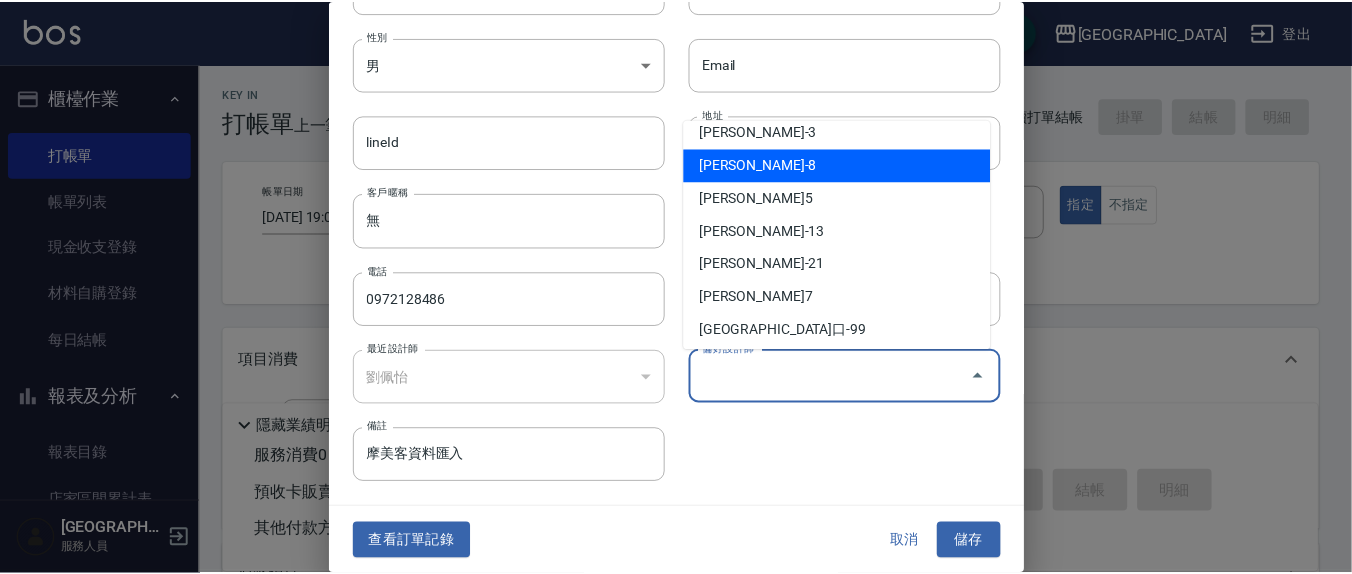 scroll, scrollTop: 116, scrollLeft: 0, axis: vertical 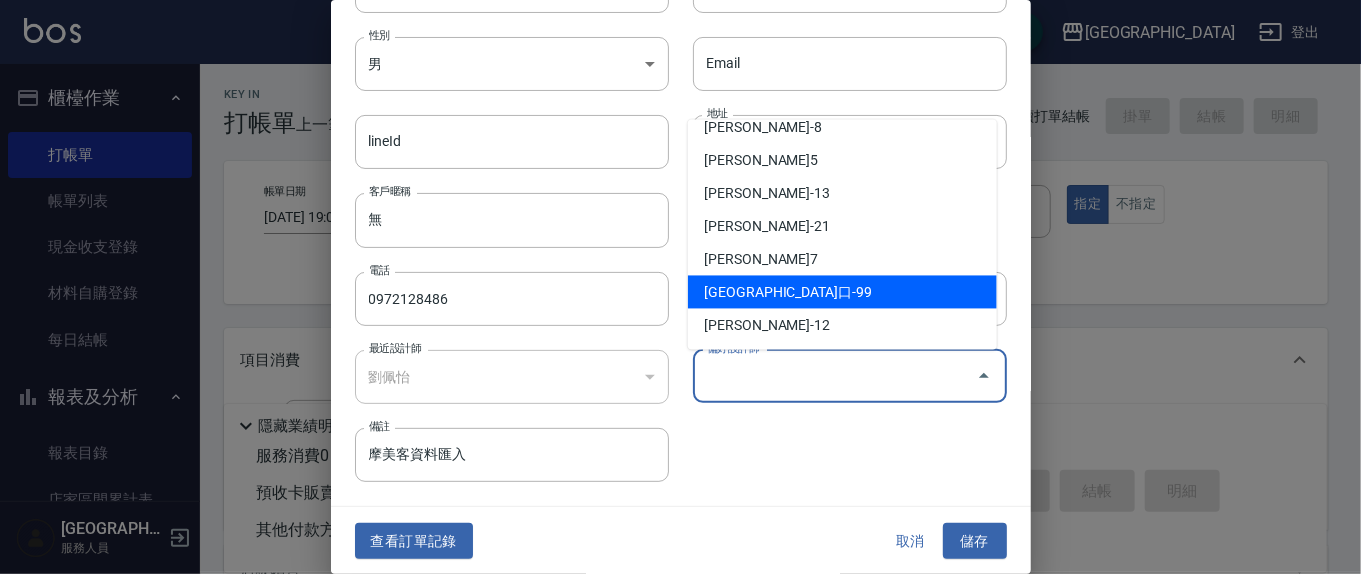 click on "[PERSON_NAME]7" at bounding box center (842, 259) 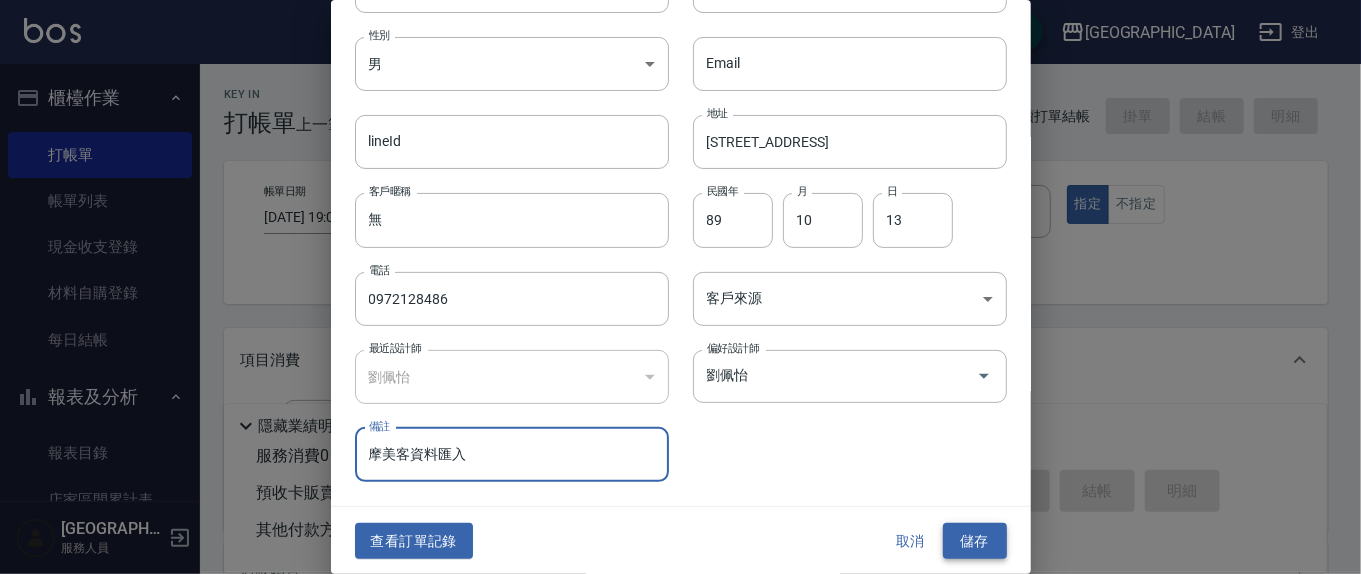 click on "儲存" at bounding box center (975, 541) 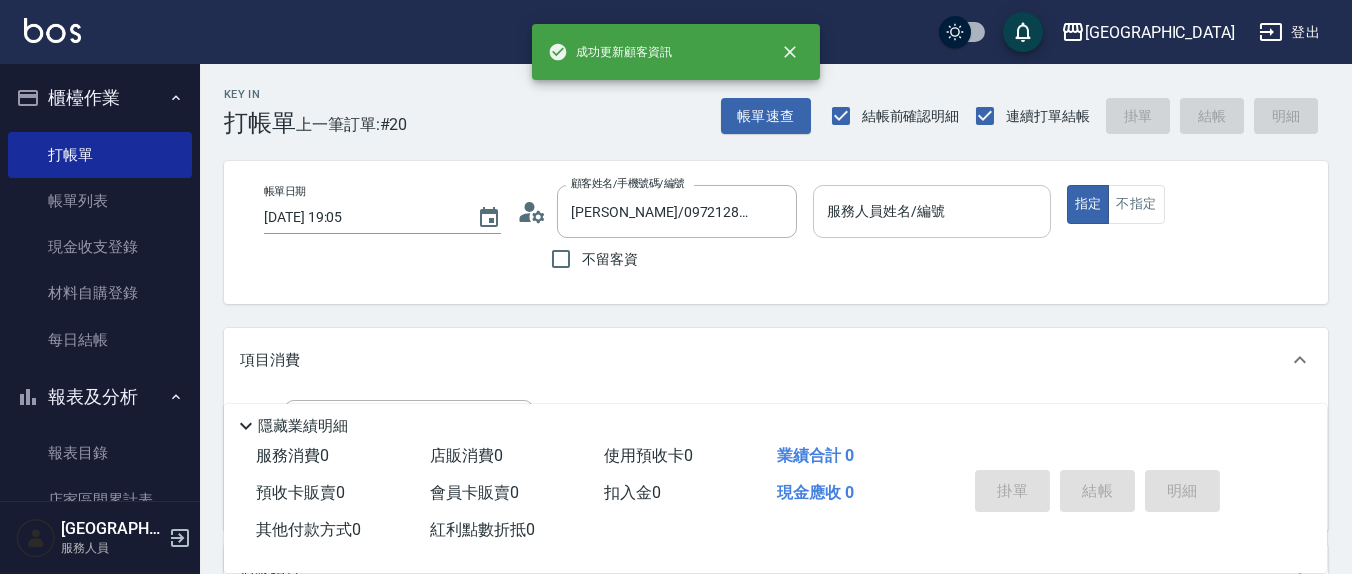 click on "服務人員姓名/編號" at bounding box center [931, 211] 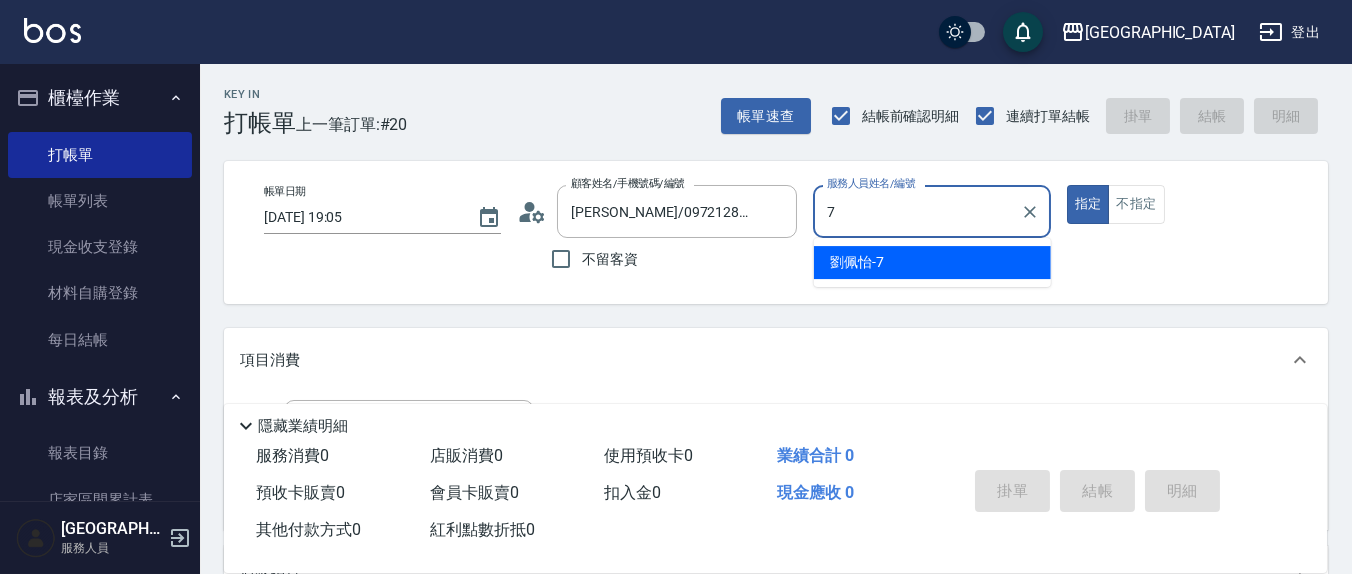 type on "[PERSON_NAME]7" 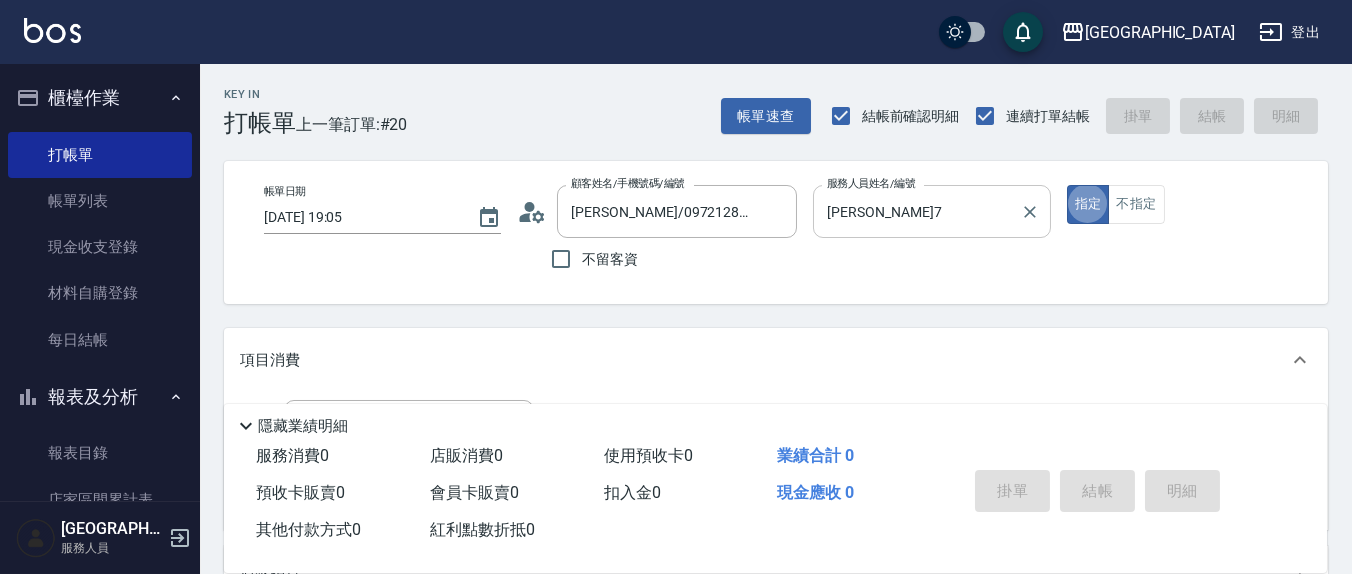 type on "true" 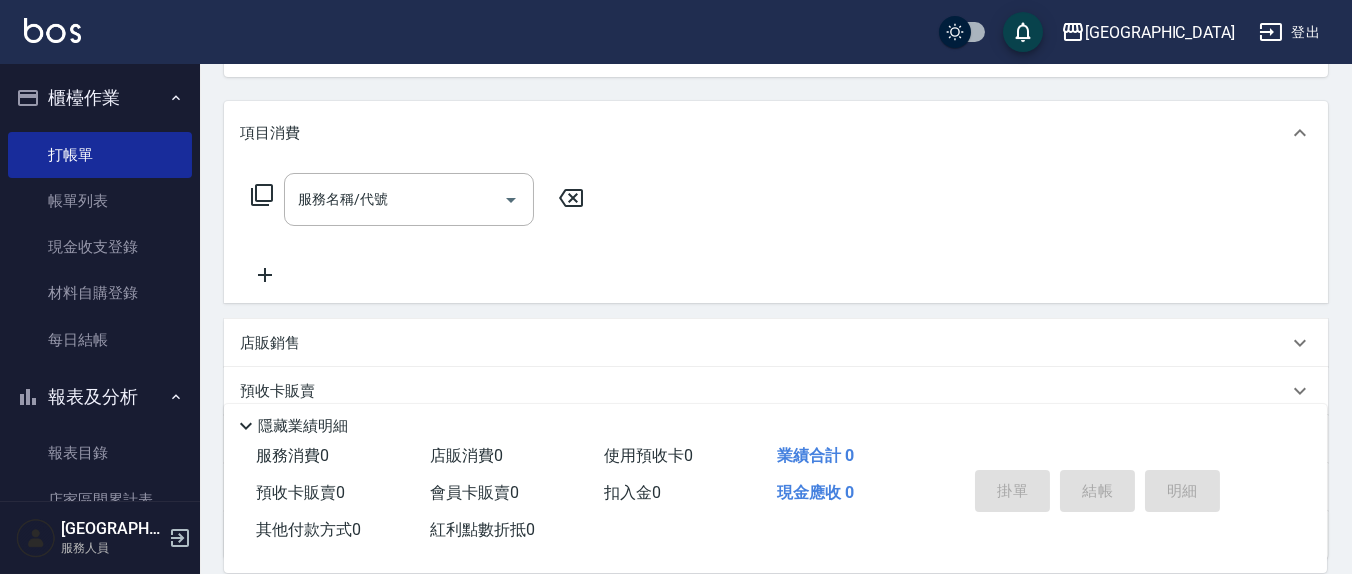 scroll, scrollTop: 193, scrollLeft: 0, axis: vertical 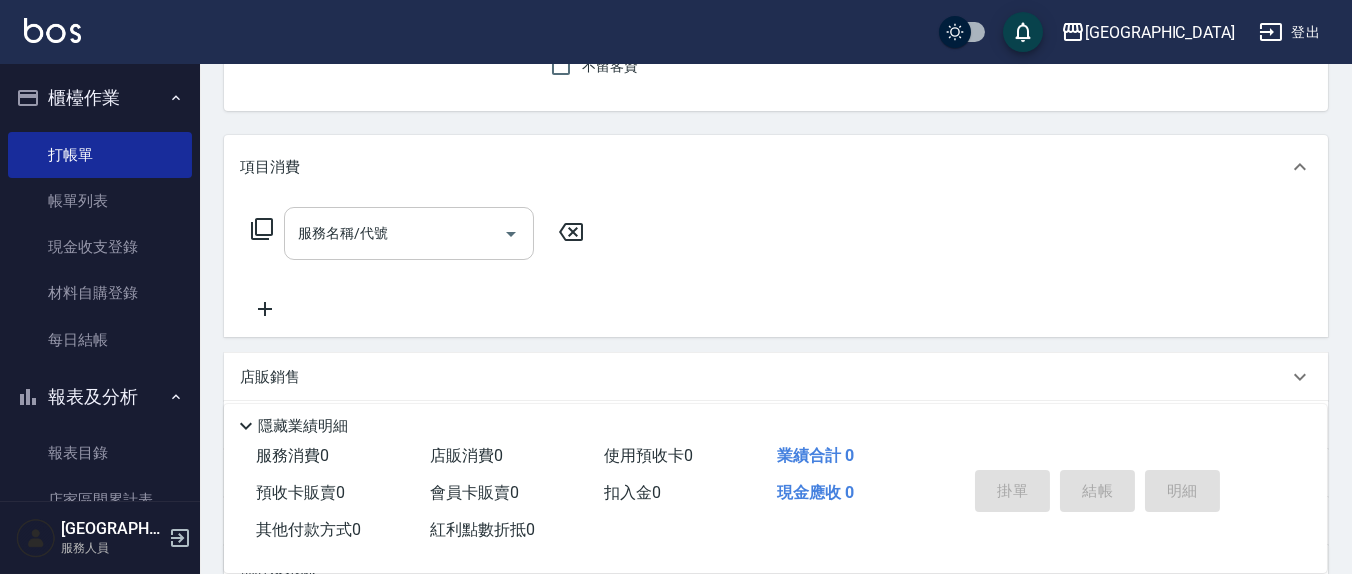click on "服務名稱/代號" at bounding box center (394, 233) 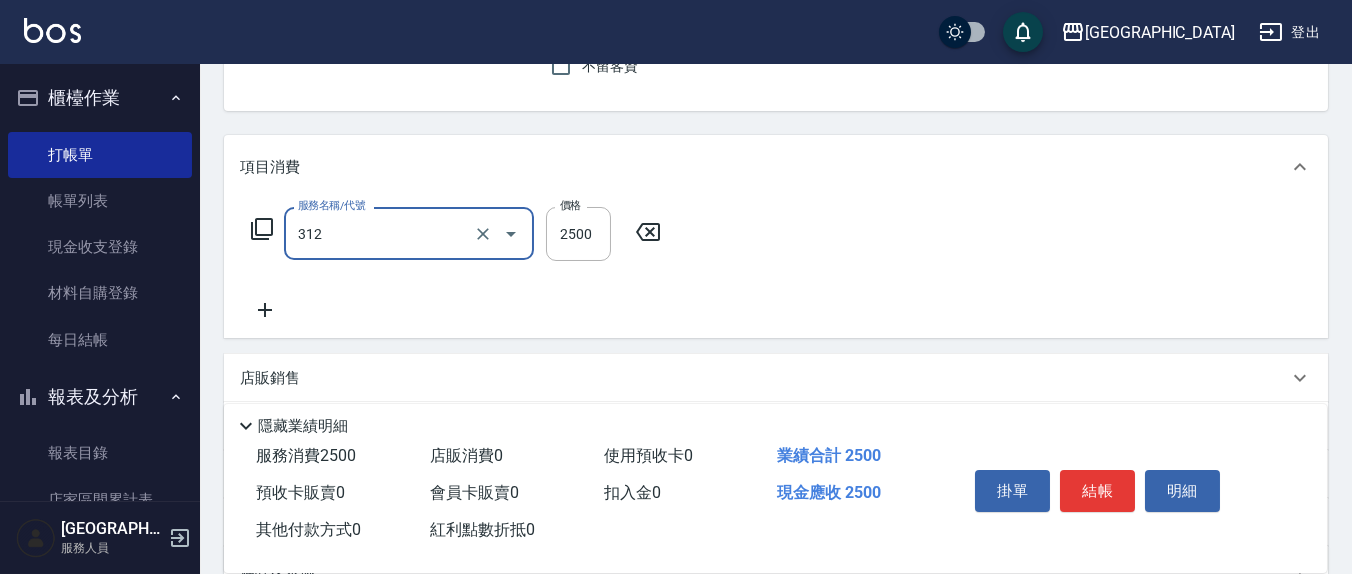 type on "有氧水離子燙2500(312)" 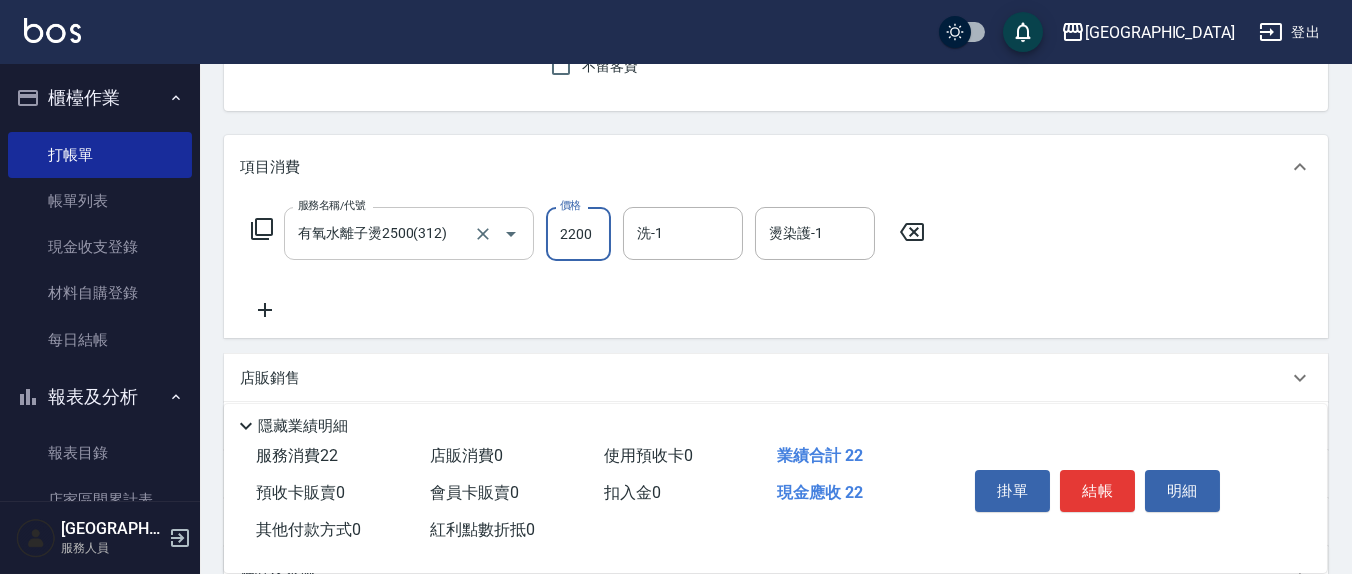 type on "2200" 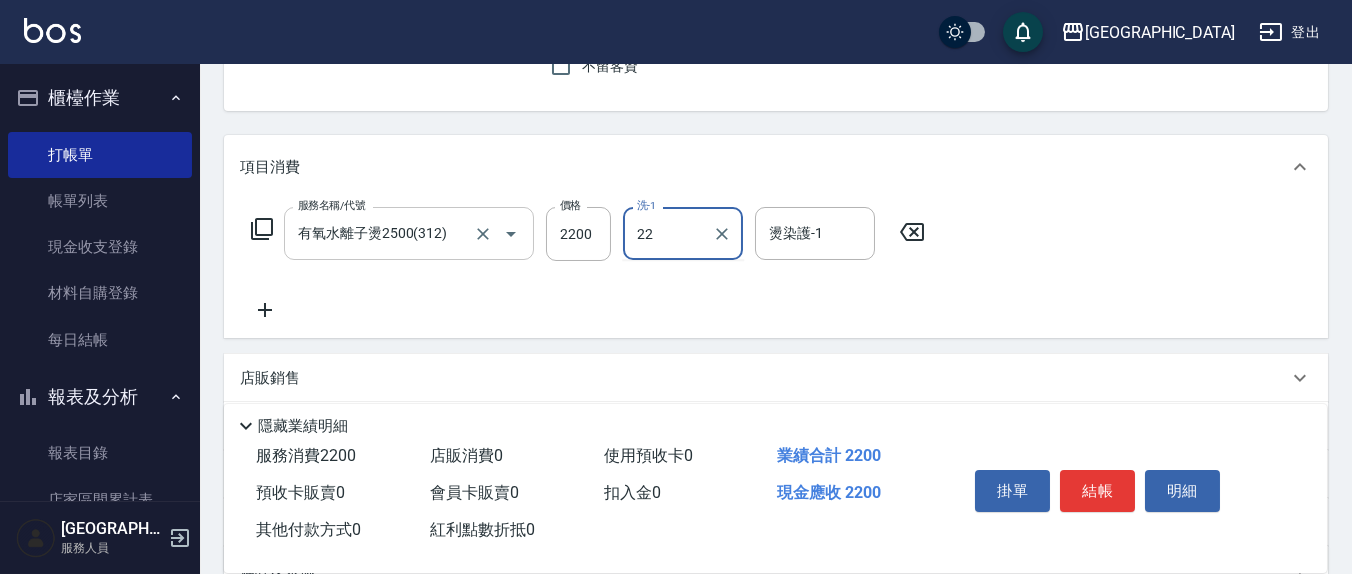 type on "[PERSON_NAME]-22" 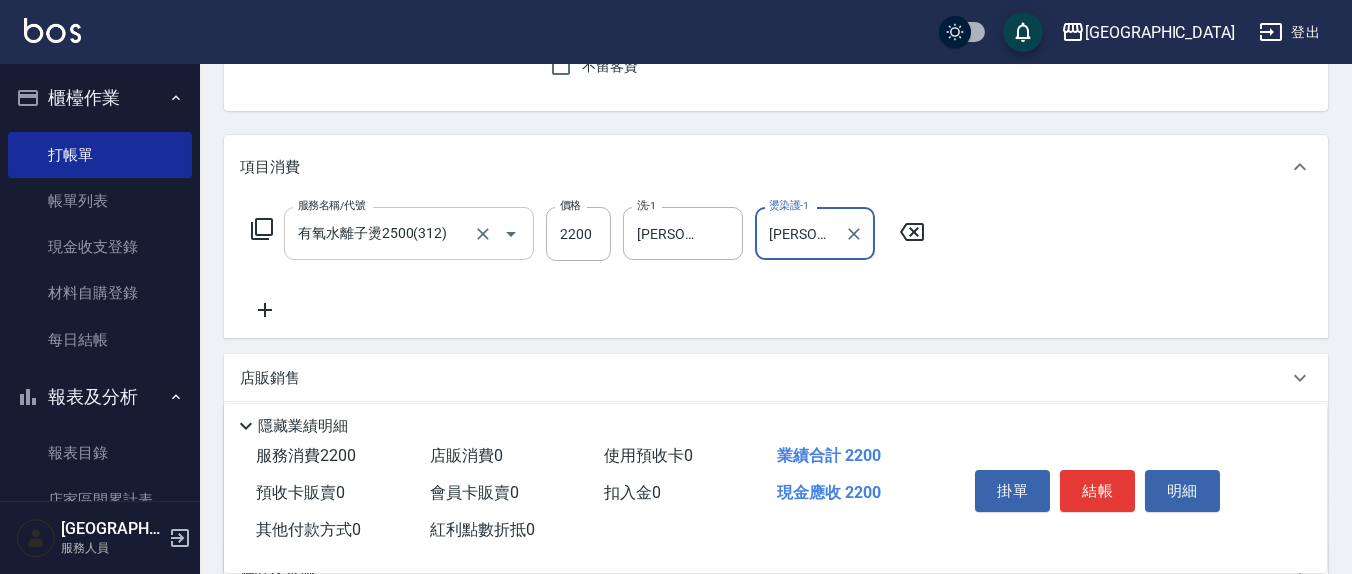 type on "[PERSON_NAME]-22" 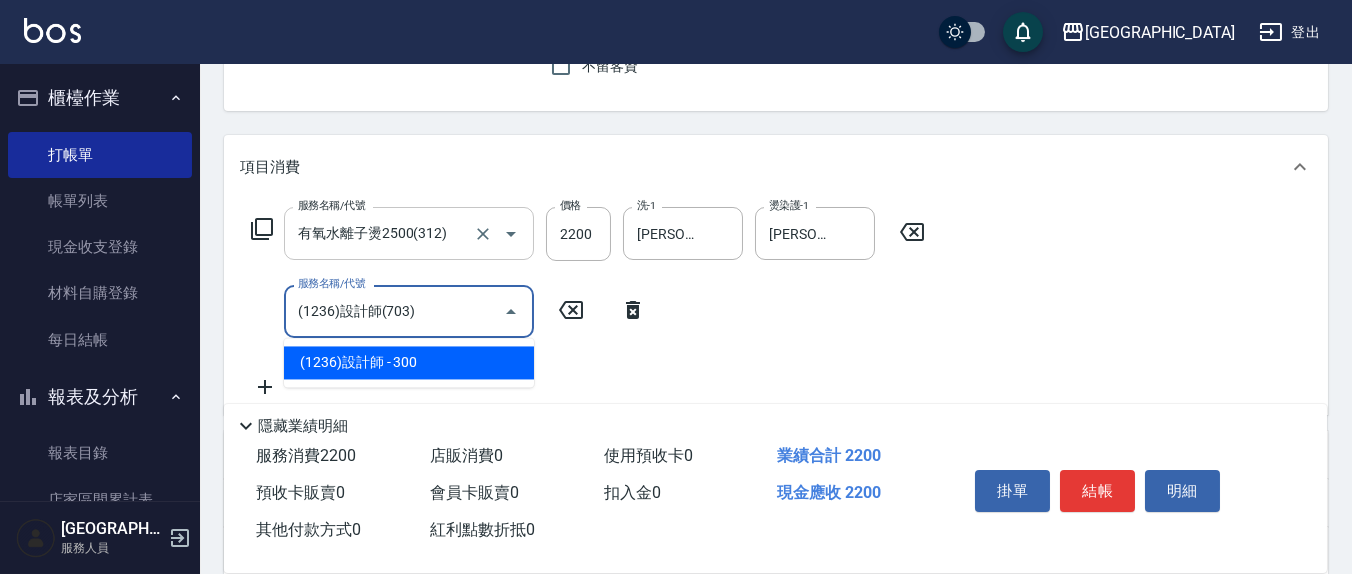 type on "(1236)設計師(703)" 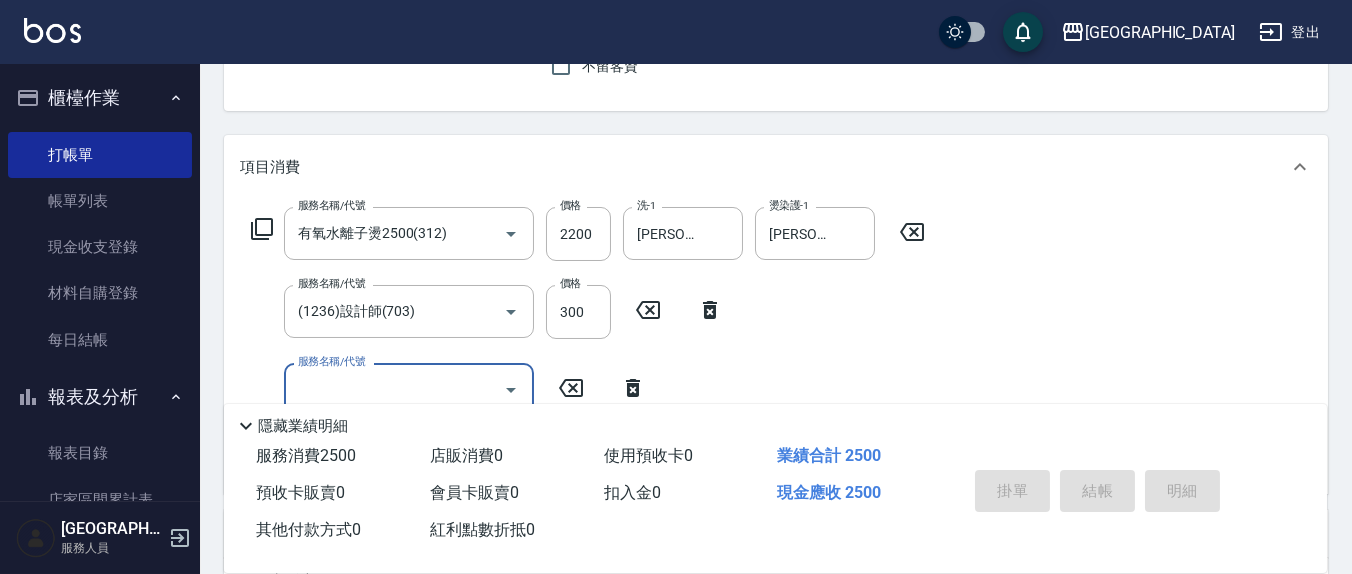 type on "[DATE] 19:06" 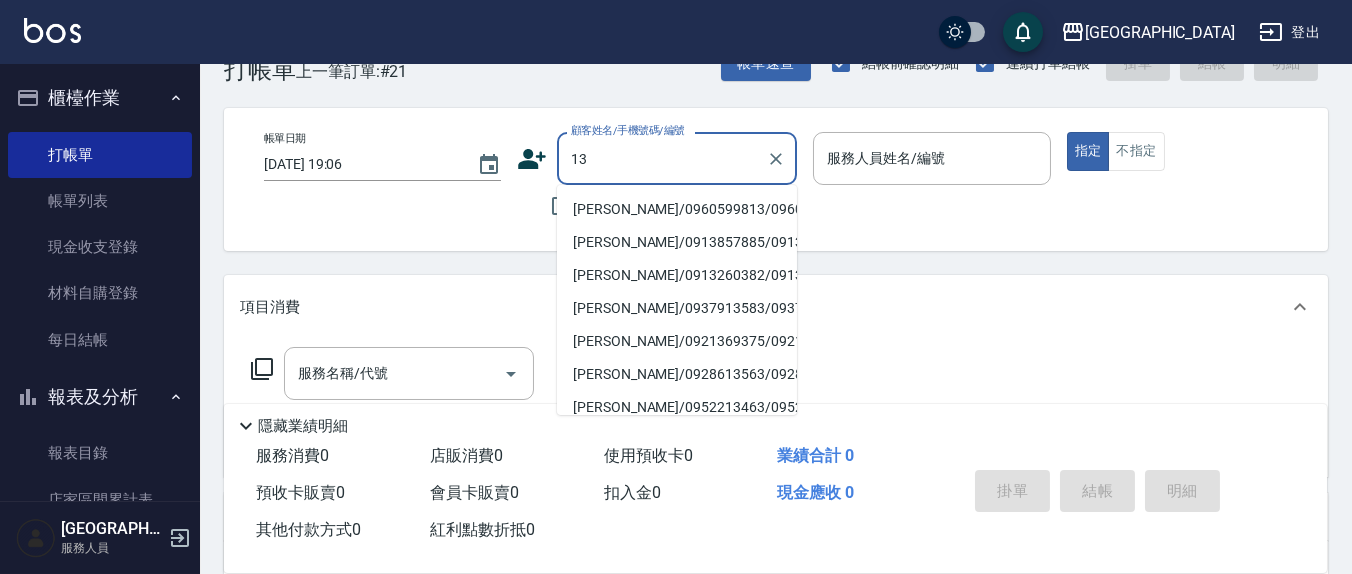 scroll, scrollTop: 0, scrollLeft: 0, axis: both 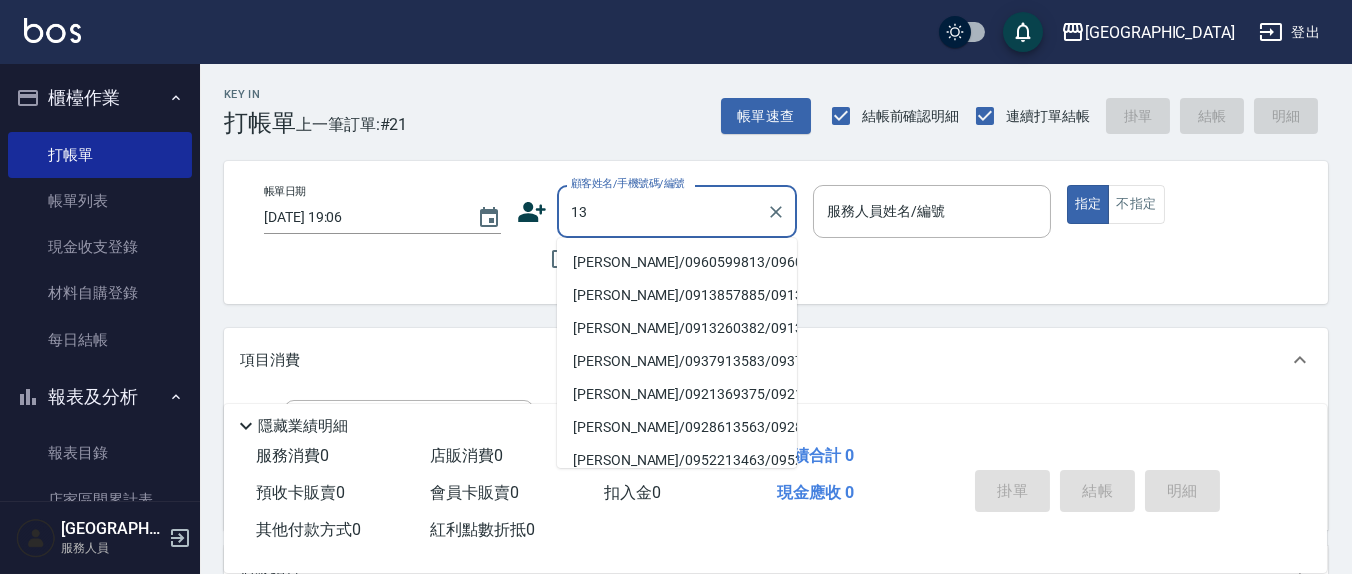 type on "13" 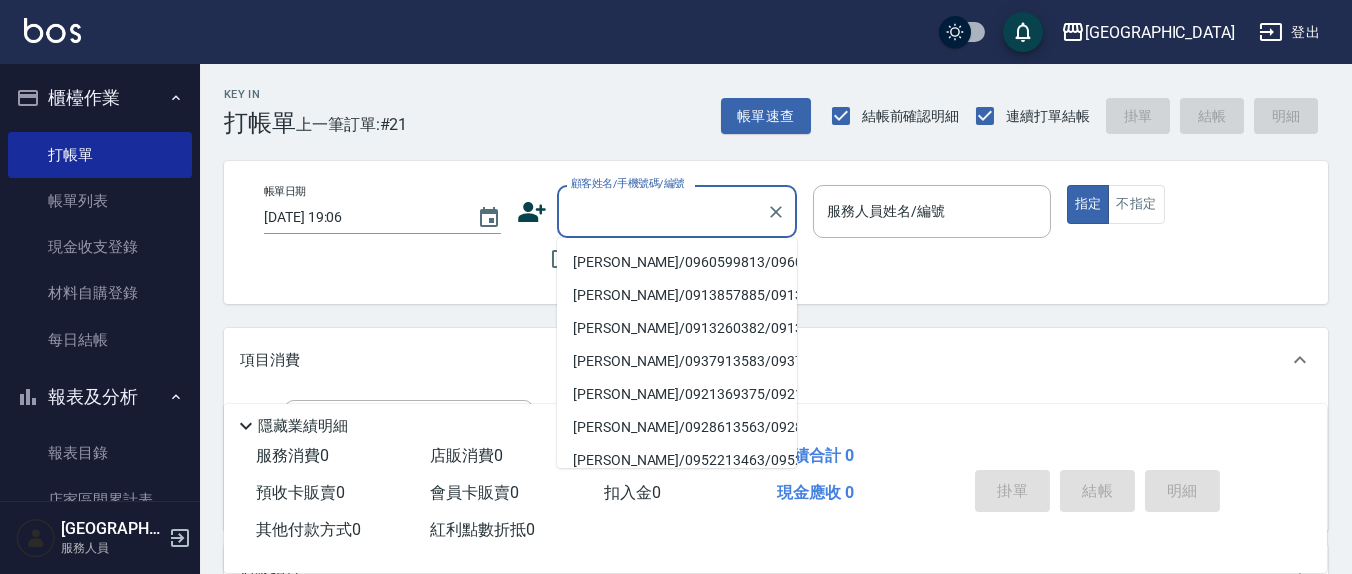 drag, startPoint x: 846, startPoint y: 268, endPoint x: 708, endPoint y: 272, distance: 138.05795 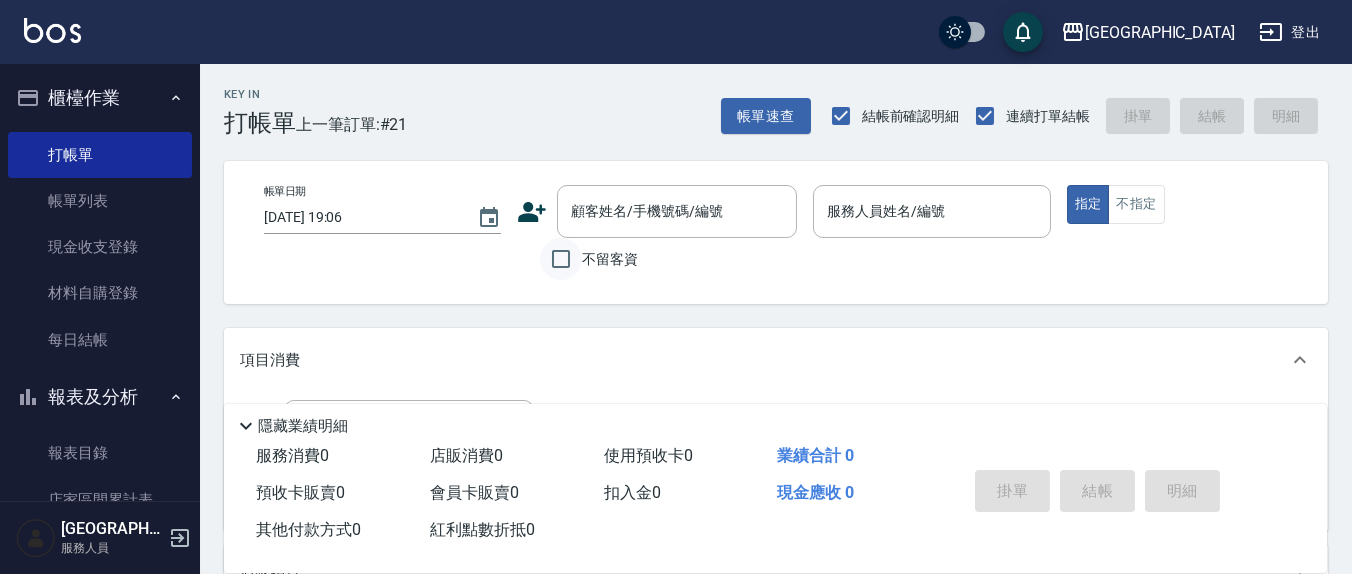 click on "不留客資" at bounding box center [561, 259] 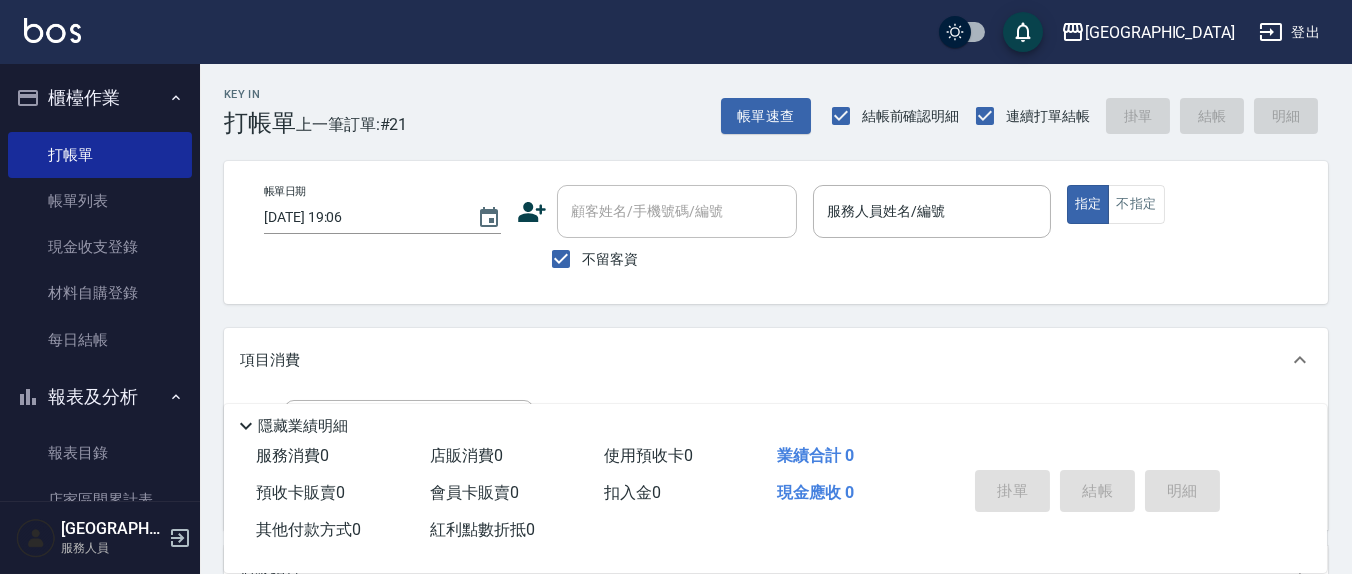 click on "帳單日期 [DATE] 19:06 顧客姓名/手機號碼/編號 顧客姓名/手機號碼/編號 不留客資 服務人員姓名/編號 服務人員姓名/編號 指定 不指定" at bounding box center [776, 232] 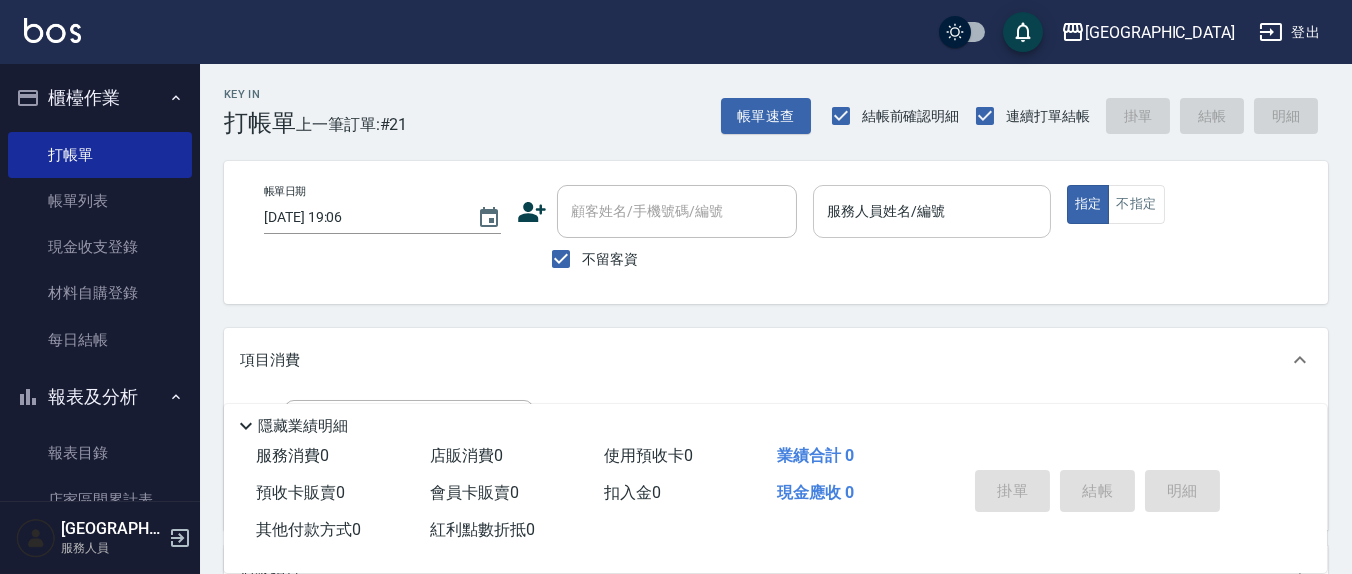 click on "服務人員姓名/編號" at bounding box center [931, 211] 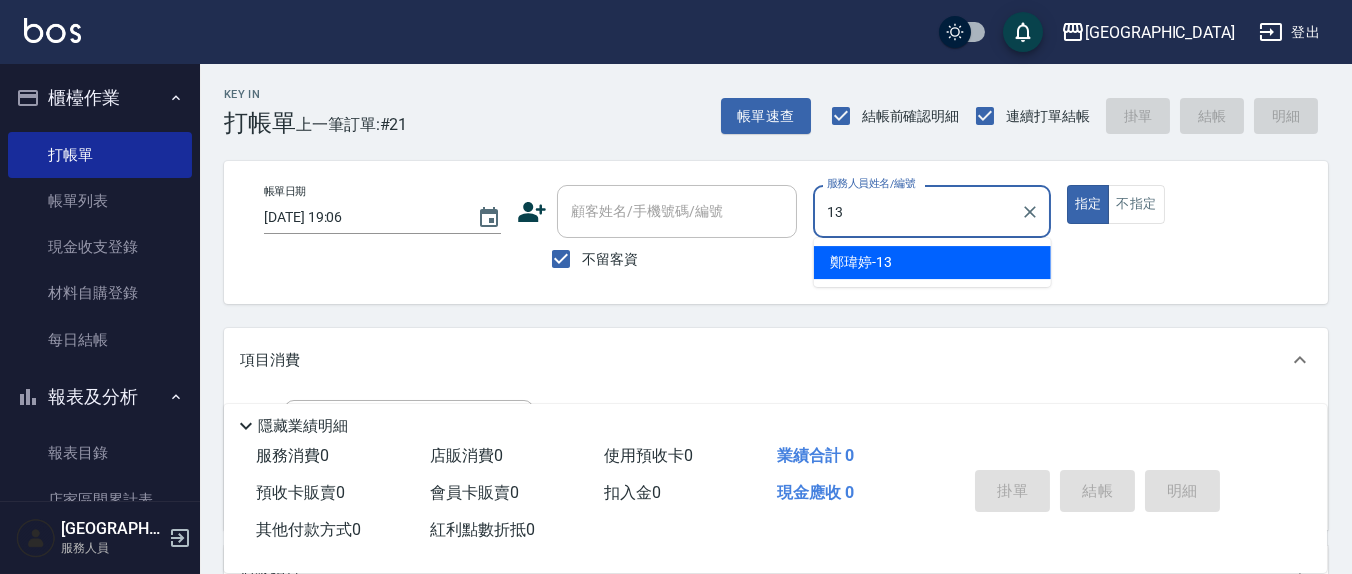 type on "[PERSON_NAME]-13" 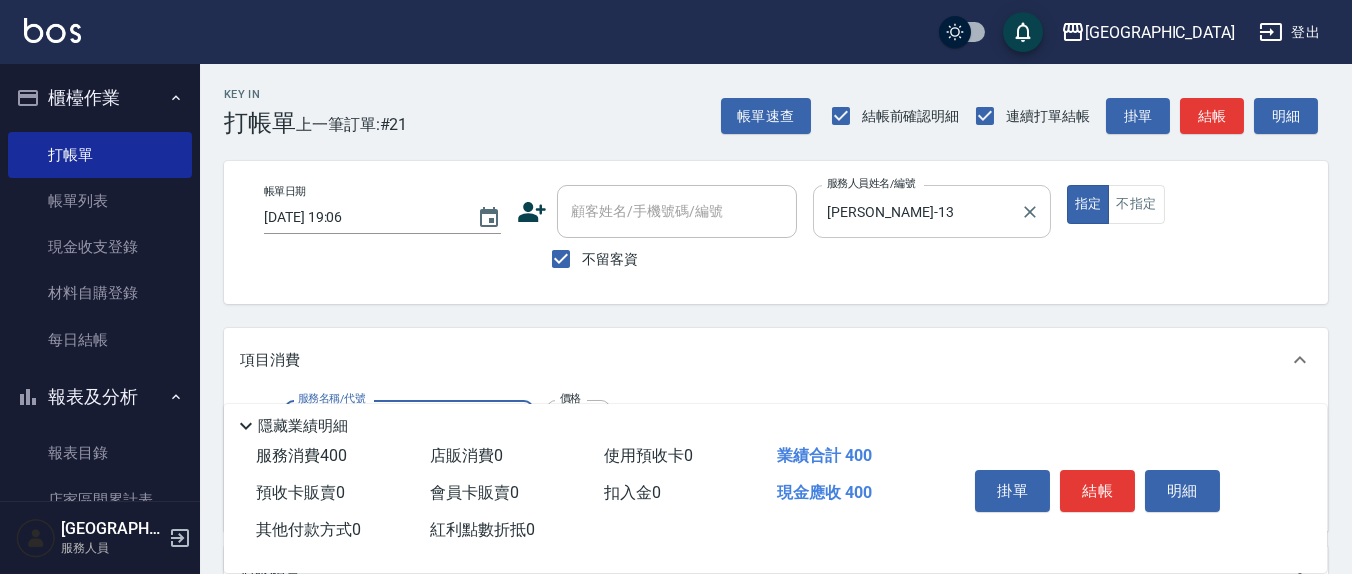 type on "剪髮(401)" 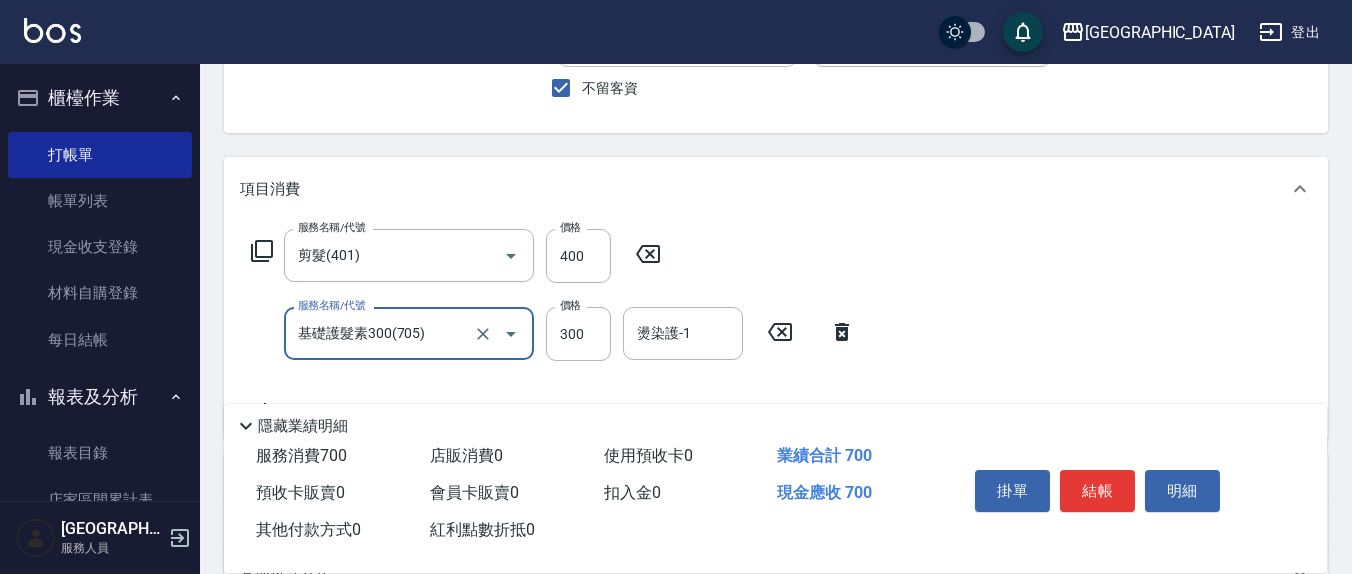 scroll, scrollTop: 208, scrollLeft: 0, axis: vertical 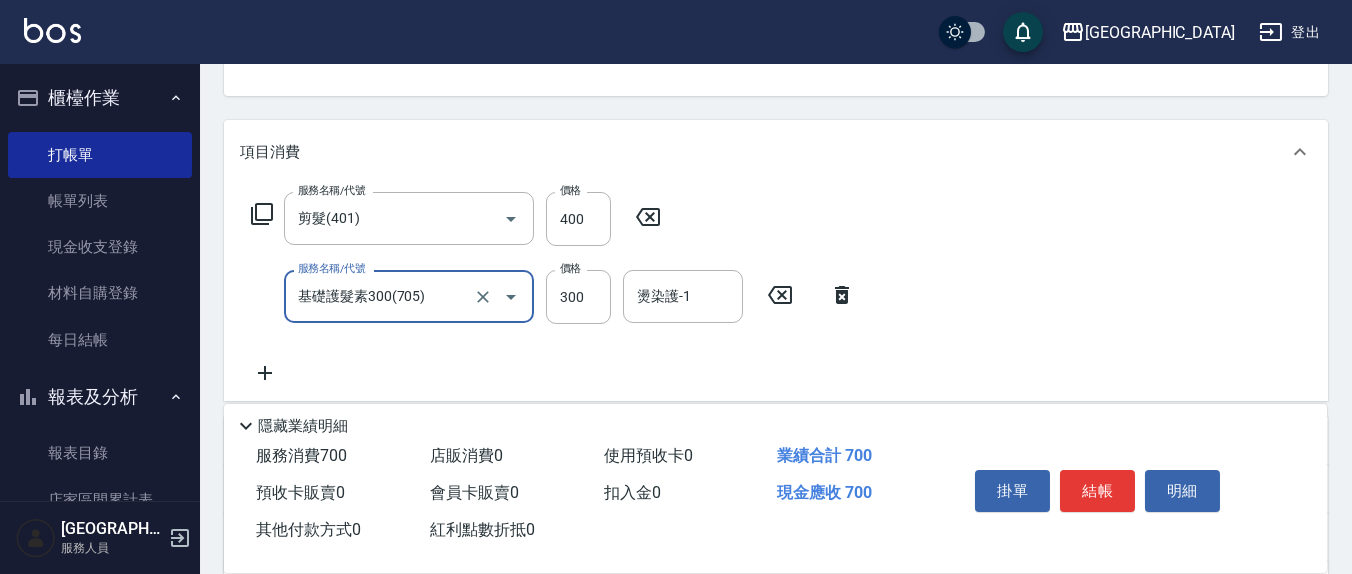 type on "基礎護髮素300(705)" 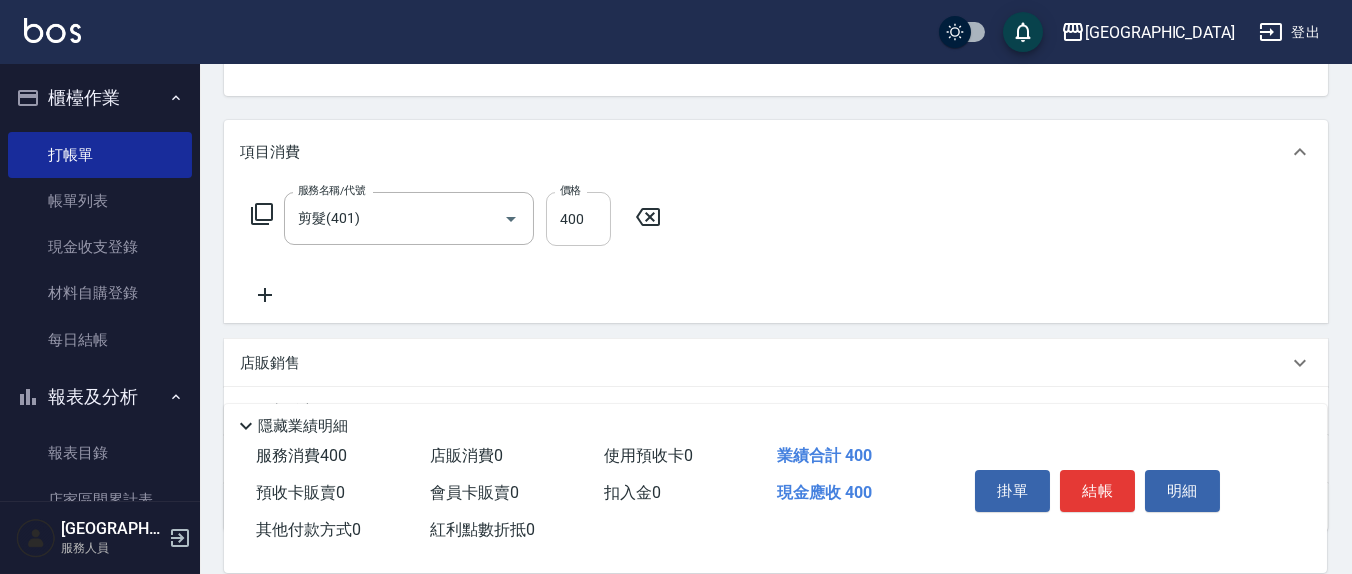 click on "400" at bounding box center [578, 219] 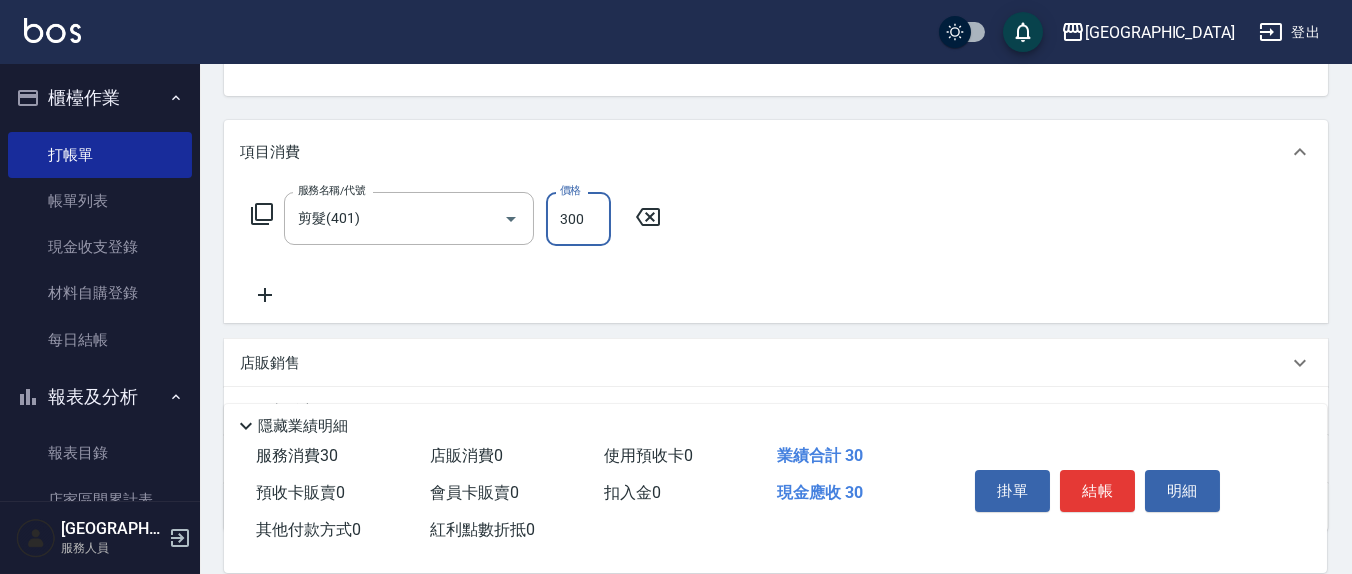 type on "300" 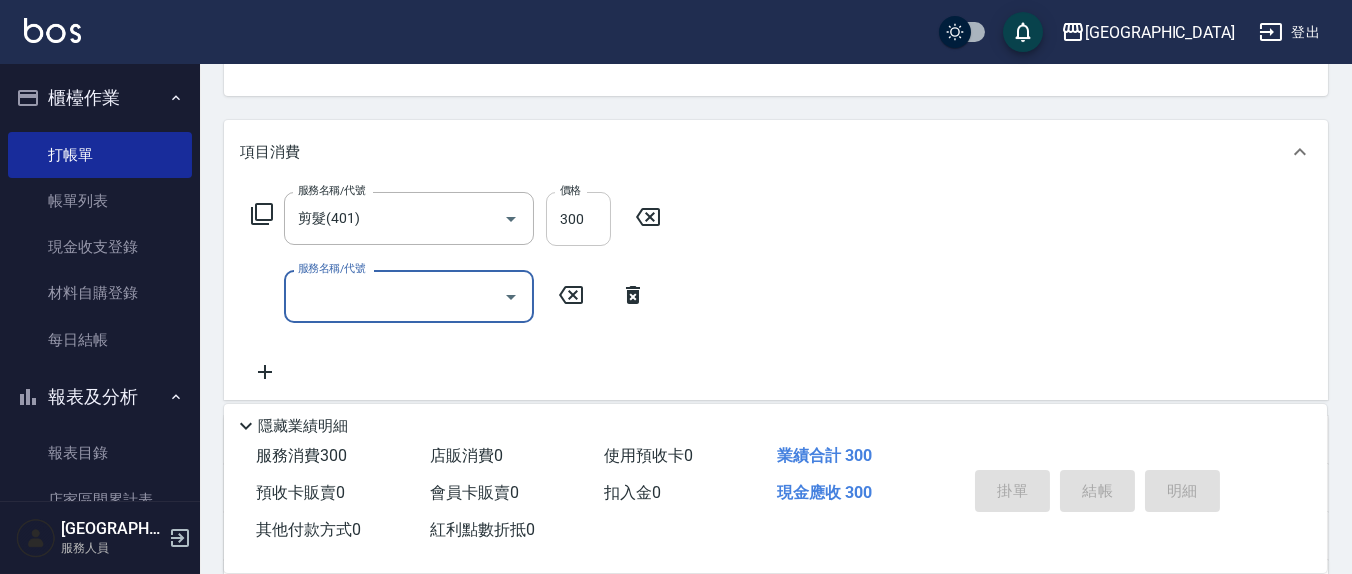 type 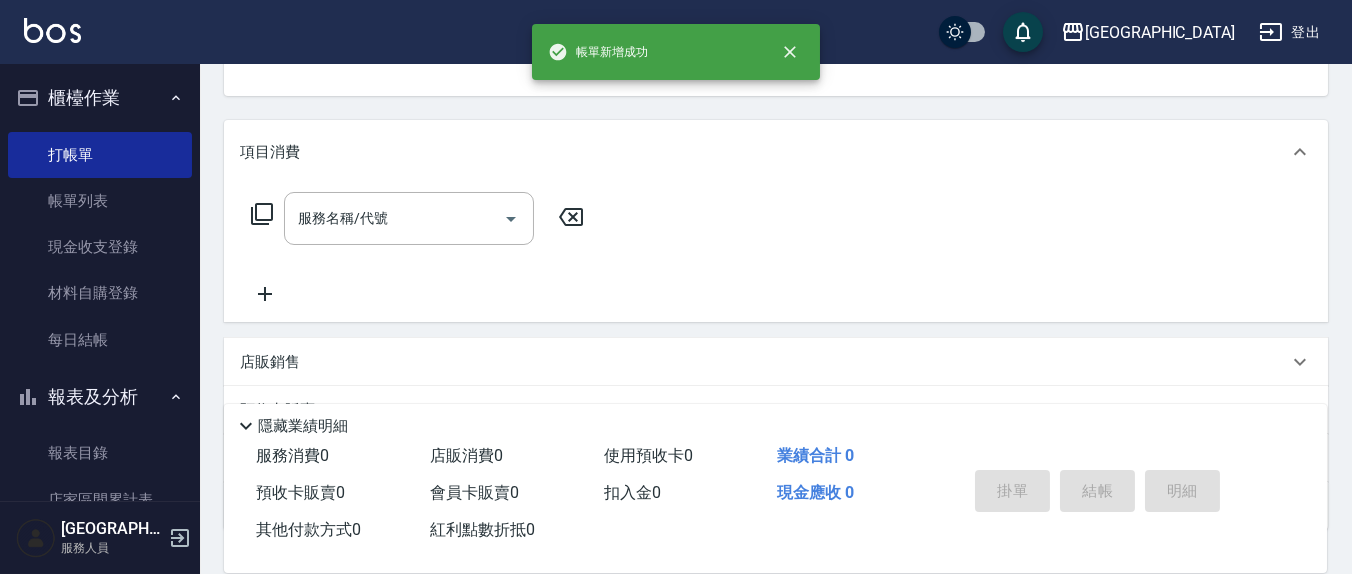 scroll, scrollTop: 193, scrollLeft: 0, axis: vertical 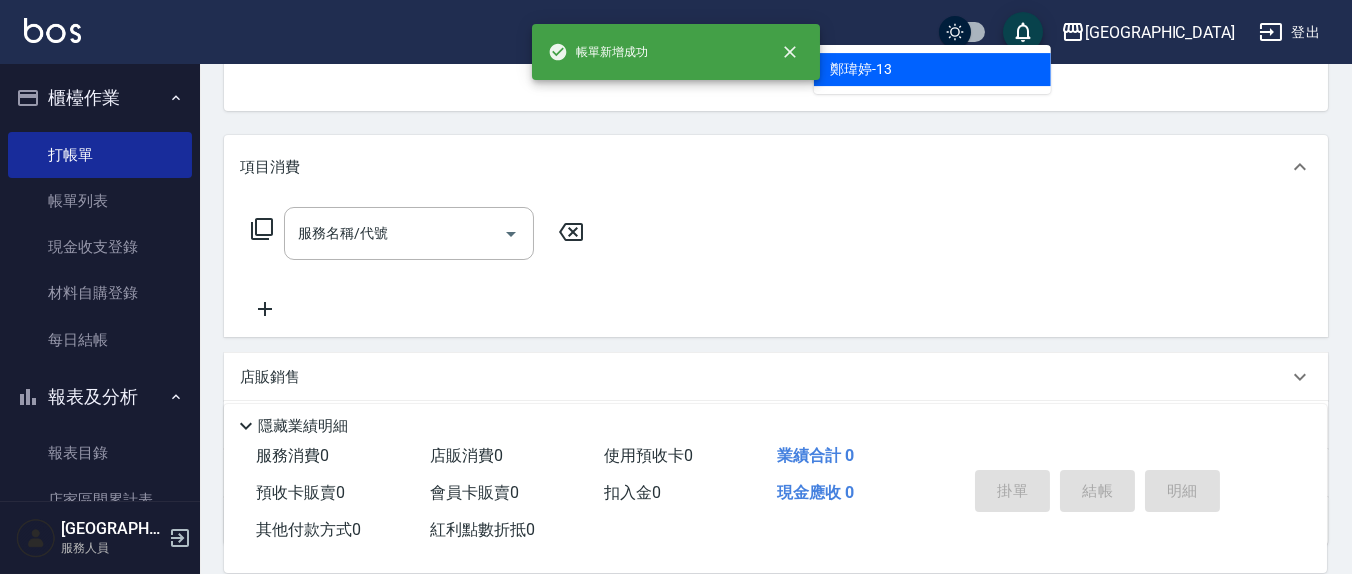type on "[PERSON_NAME]-13" 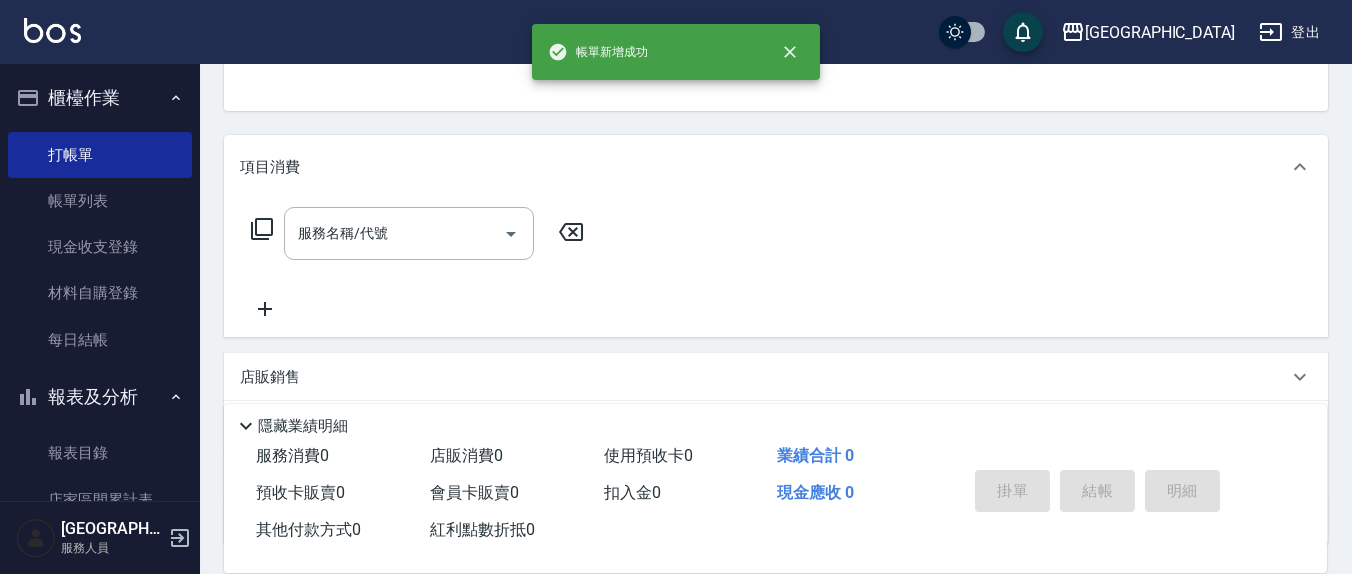 scroll, scrollTop: 185, scrollLeft: 0, axis: vertical 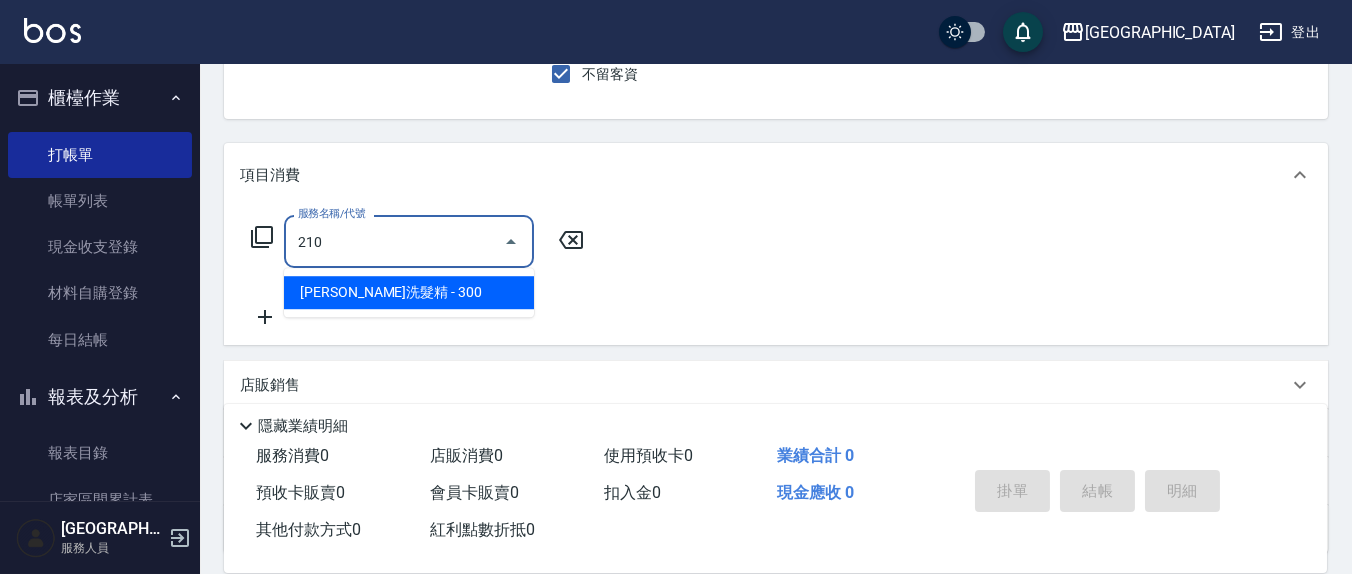 type on "[PERSON_NAME]洗髮精(210)" 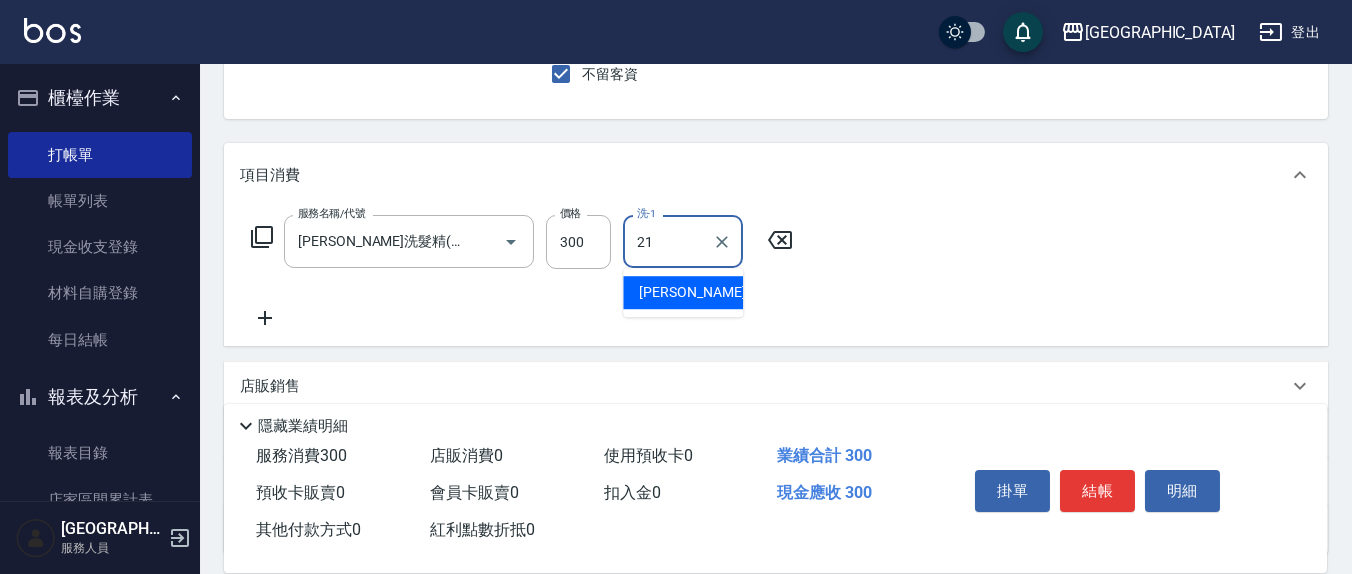 type on "[PERSON_NAME]-21" 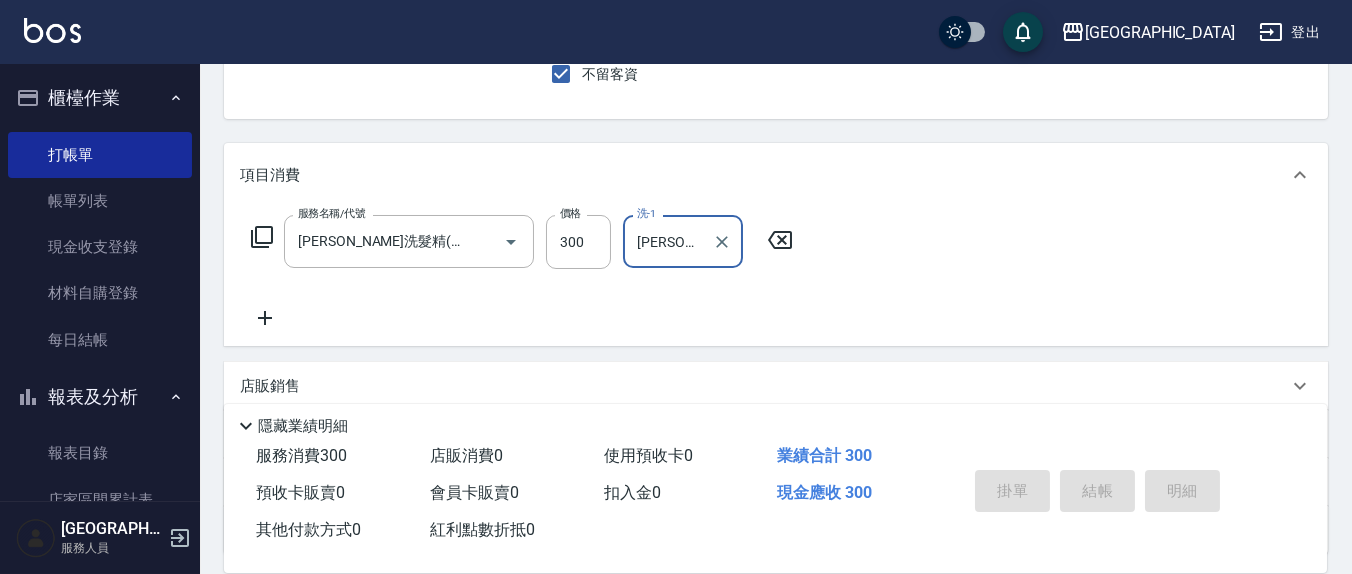 type 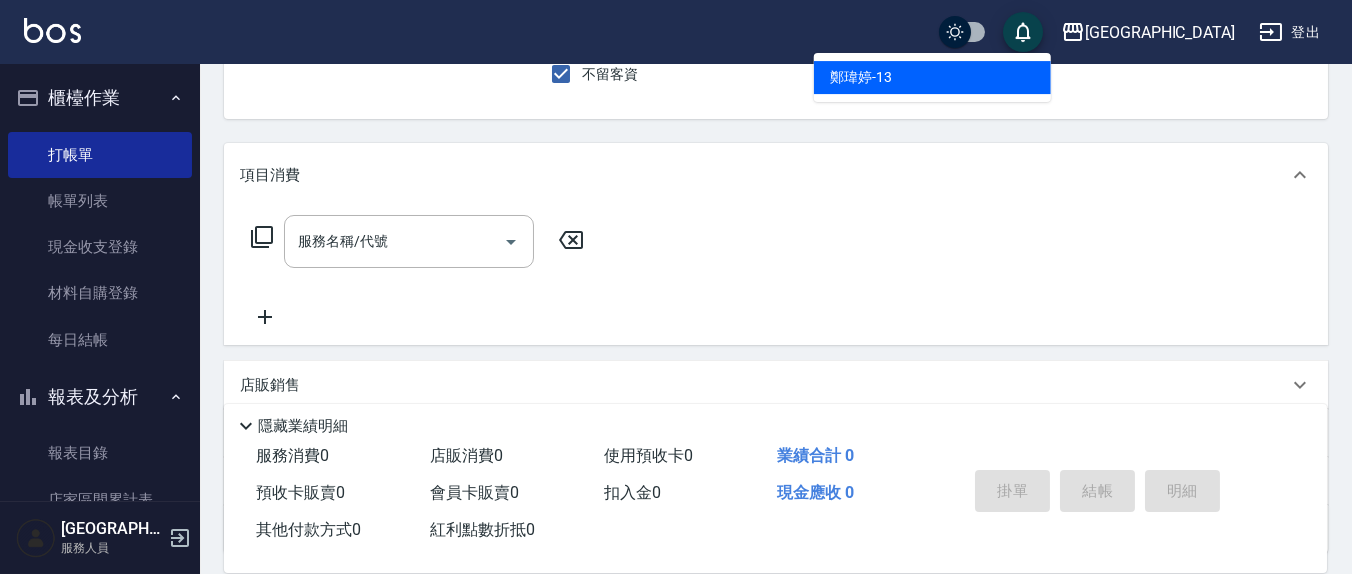 type on "[PERSON_NAME]-13" 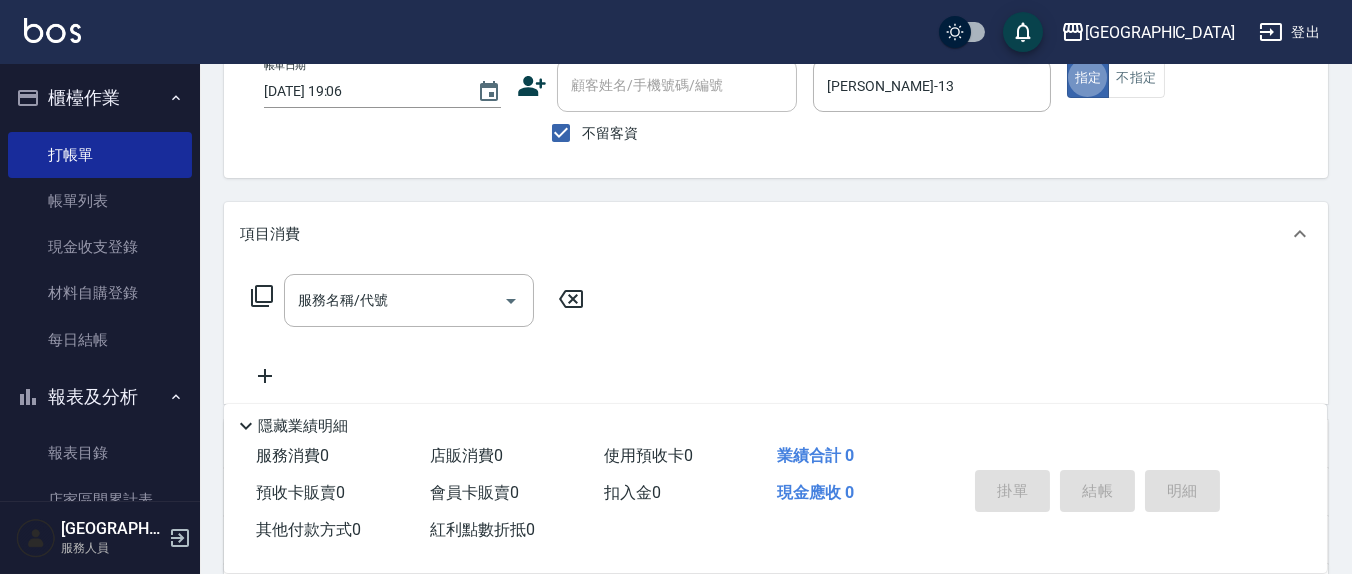 scroll, scrollTop: 0, scrollLeft: 0, axis: both 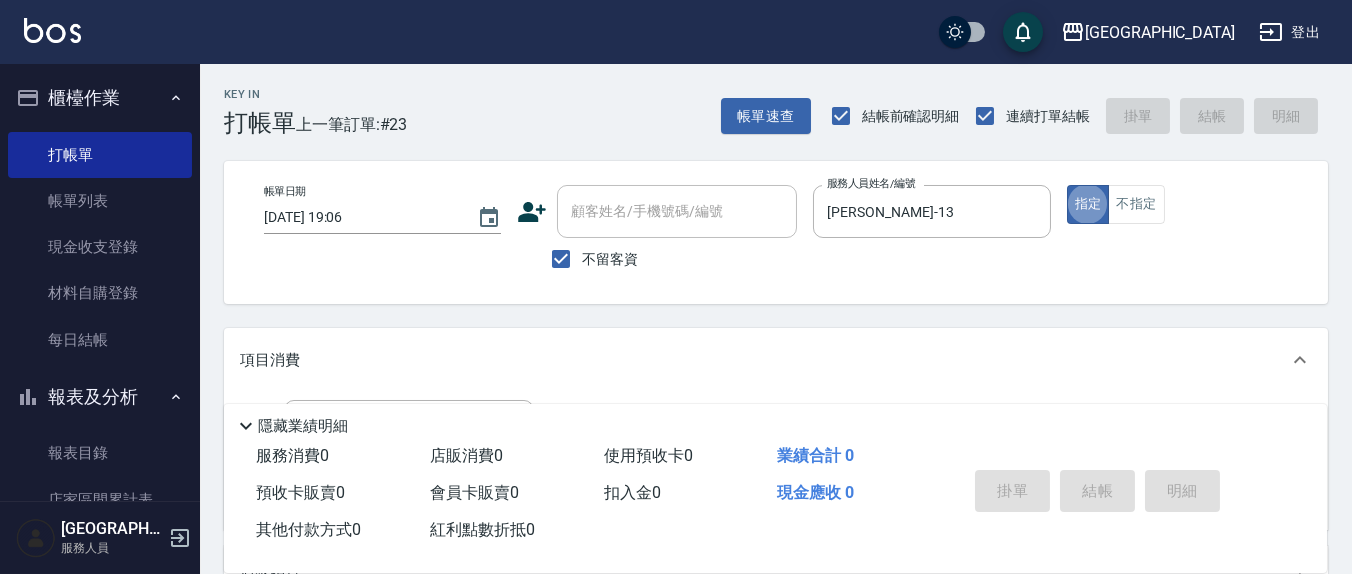 click on "不留客資" at bounding box center (610, 259) 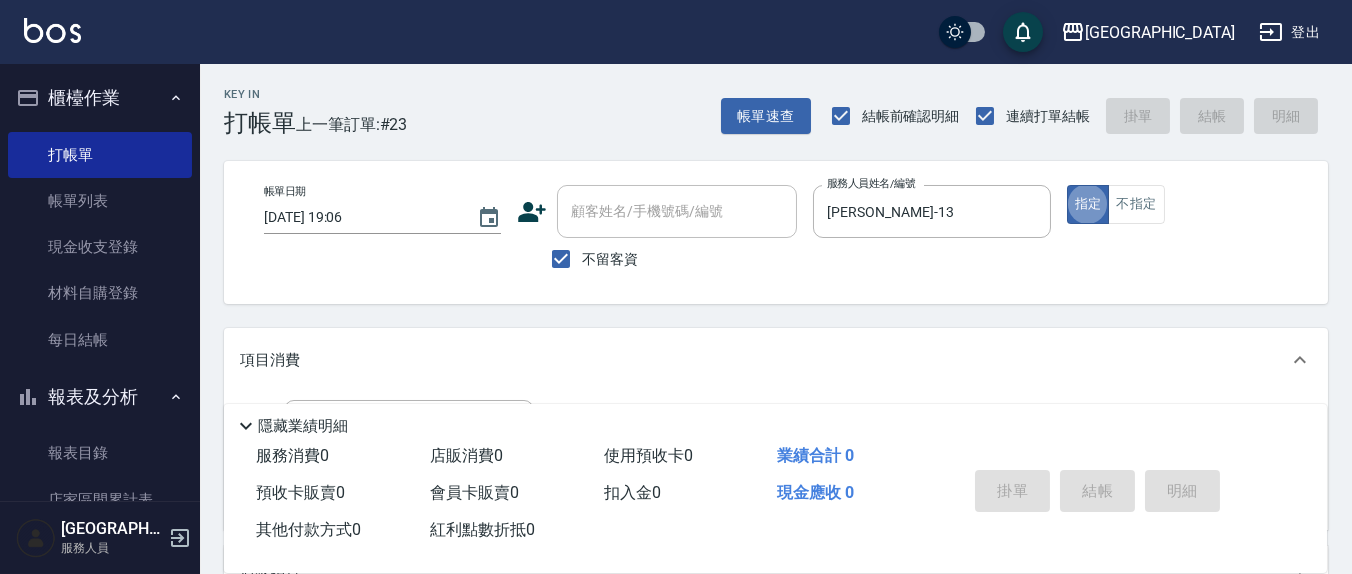click on "不留客資" at bounding box center (561, 259) 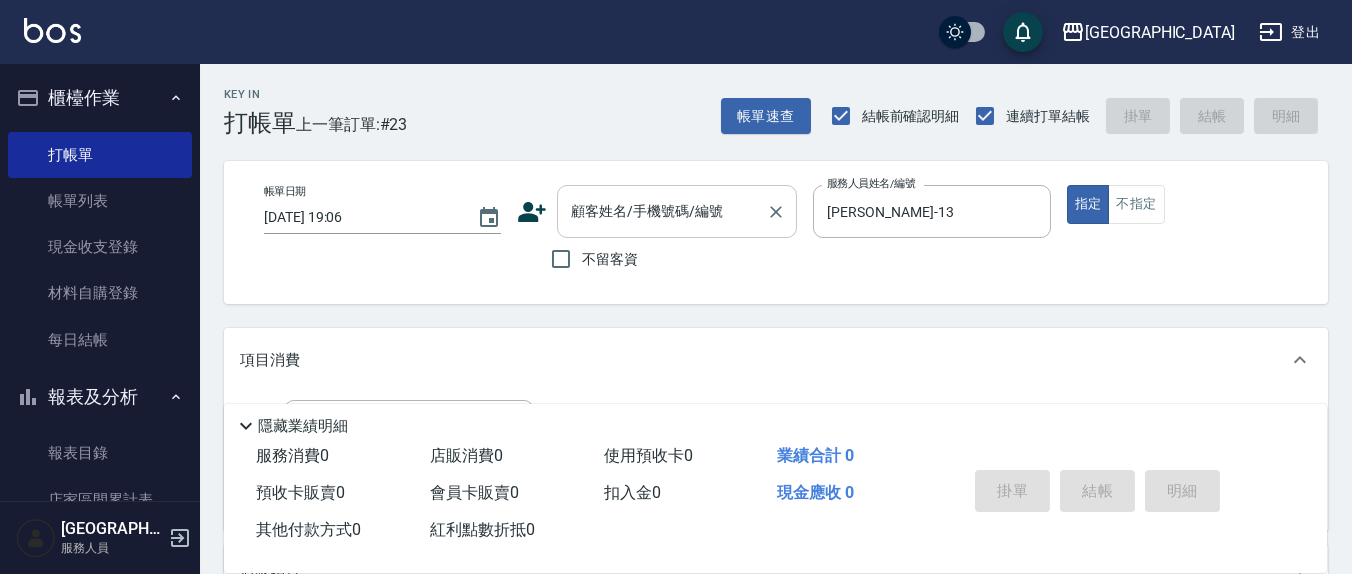 click on "顧客姓名/手機號碼/編號 顧客姓名/手機號碼/編號" at bounding box center (677, 211) 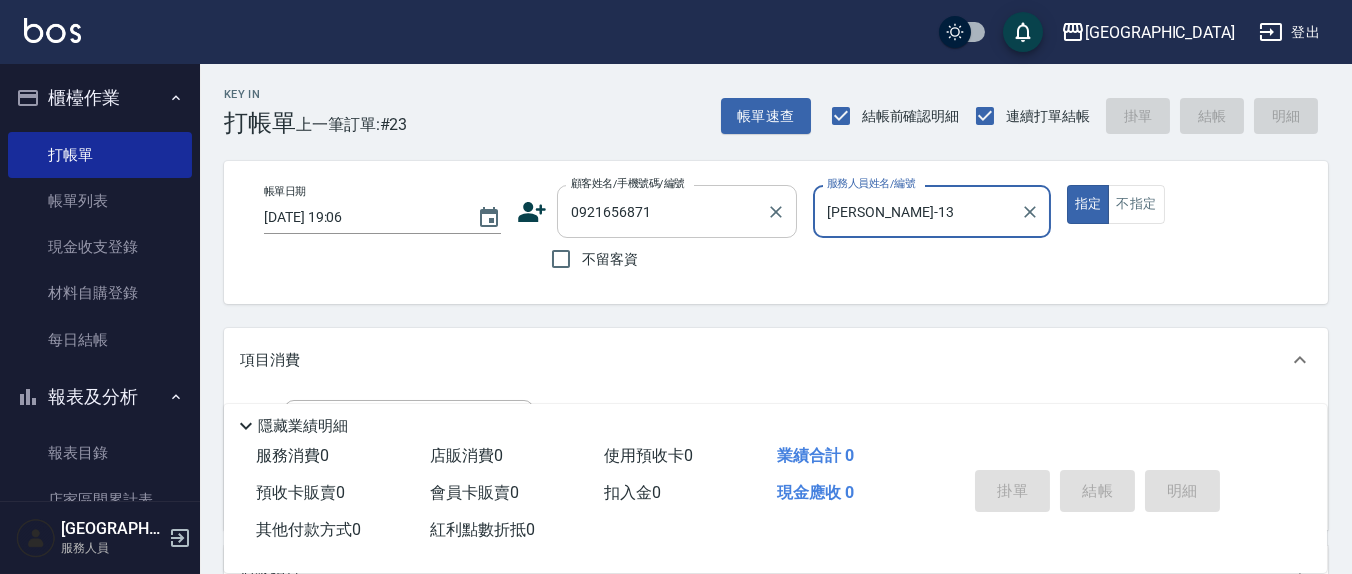 type on "[PERSON_NAME]/0921656871/0921656871" 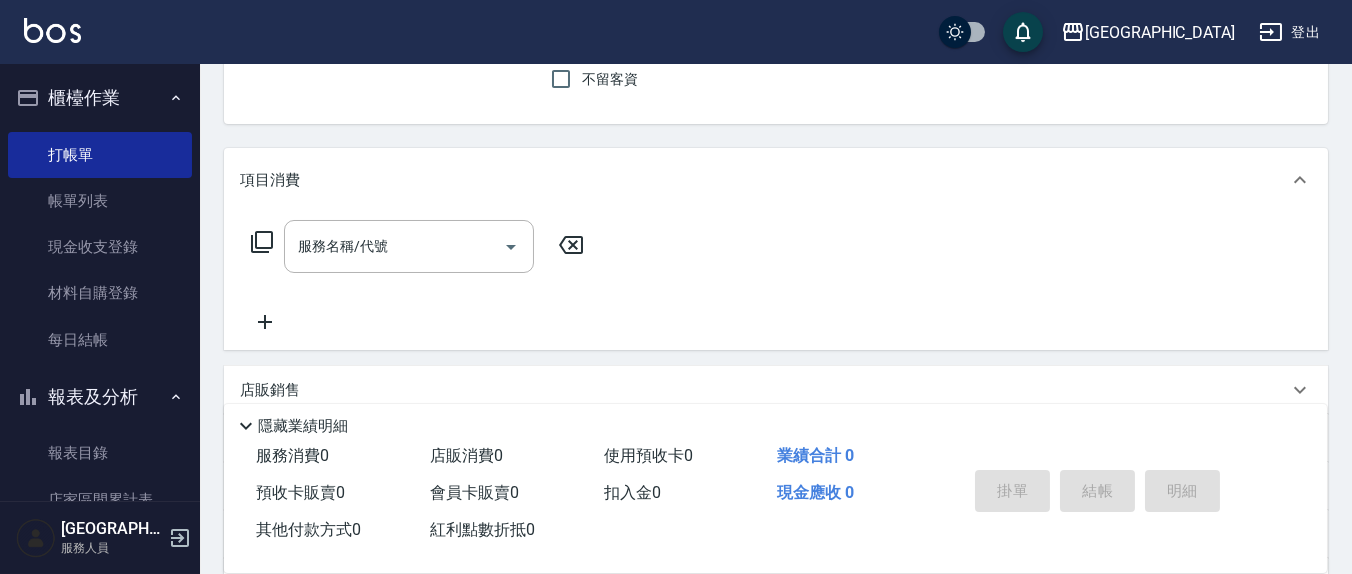 scroll, scrollTop: 208, scrollLeft: 0, axis: vertical 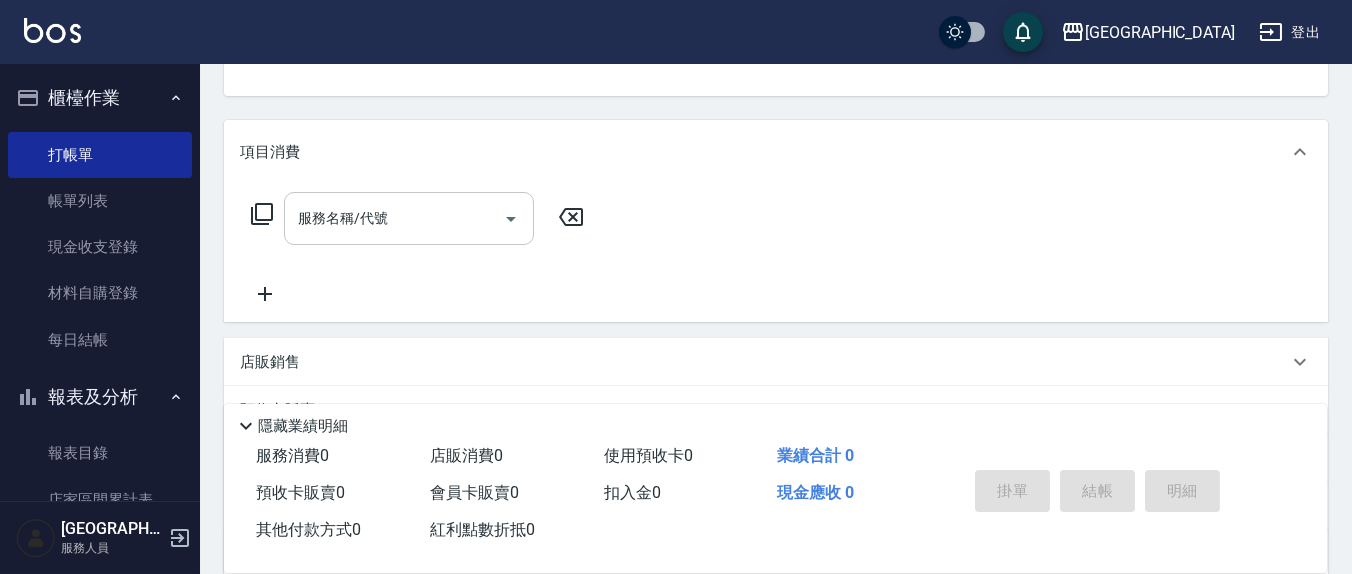 click on "服務名稱/代號" at bounding box center [394, 218] 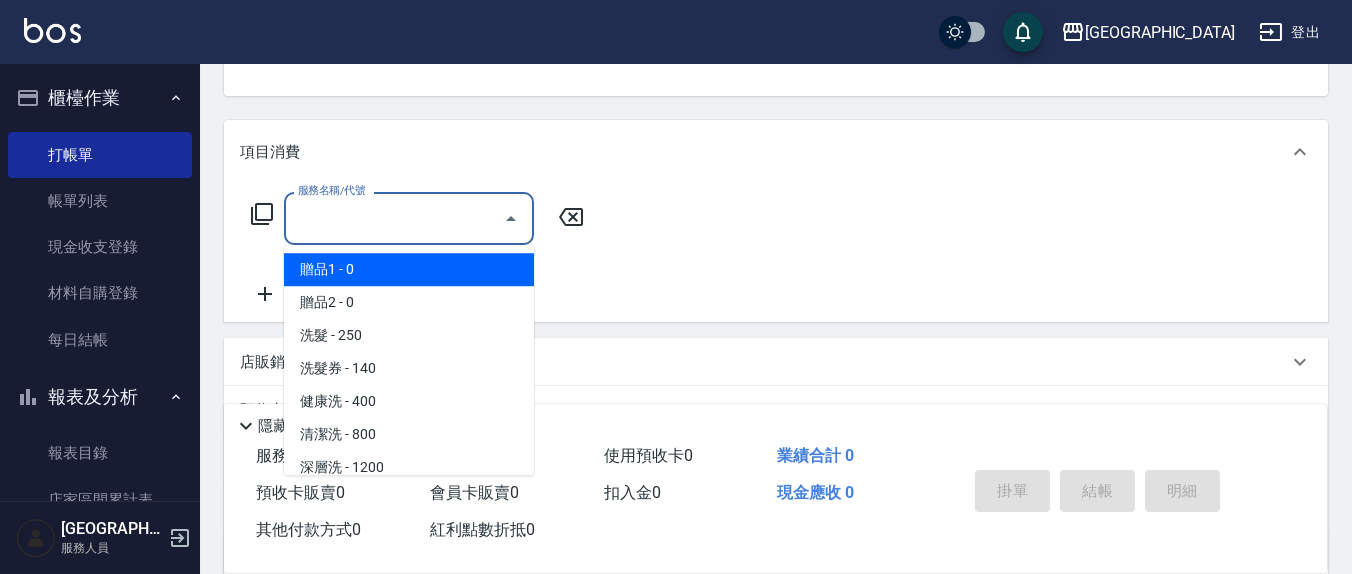 type on "5" 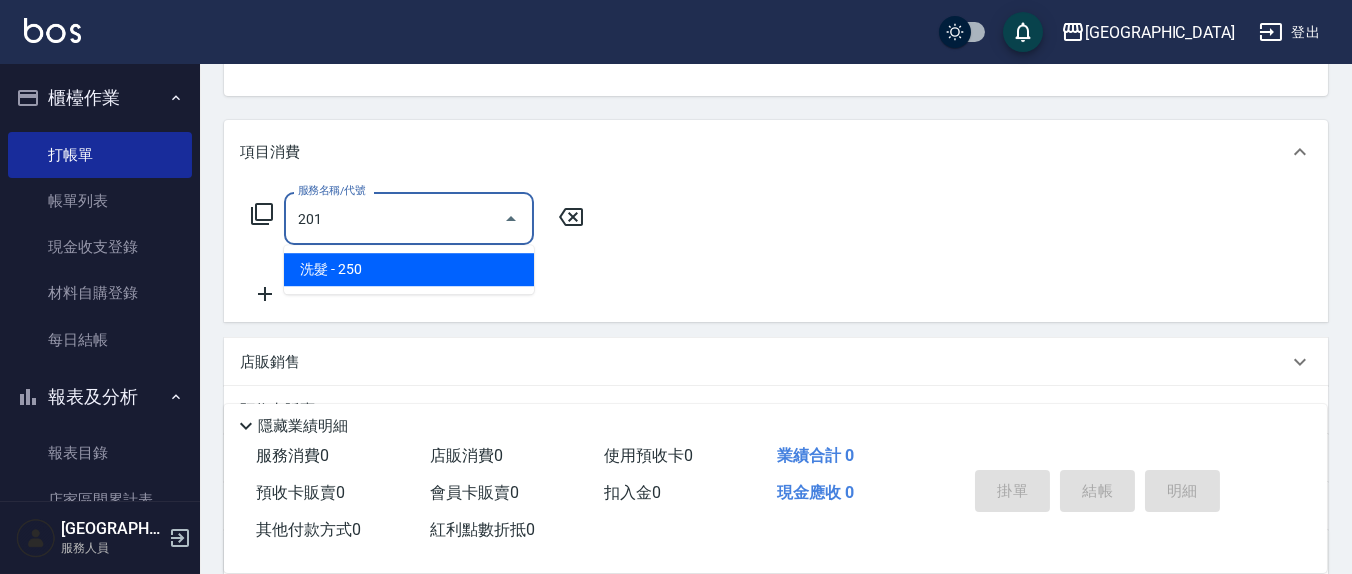 type on "洗髮(201)" 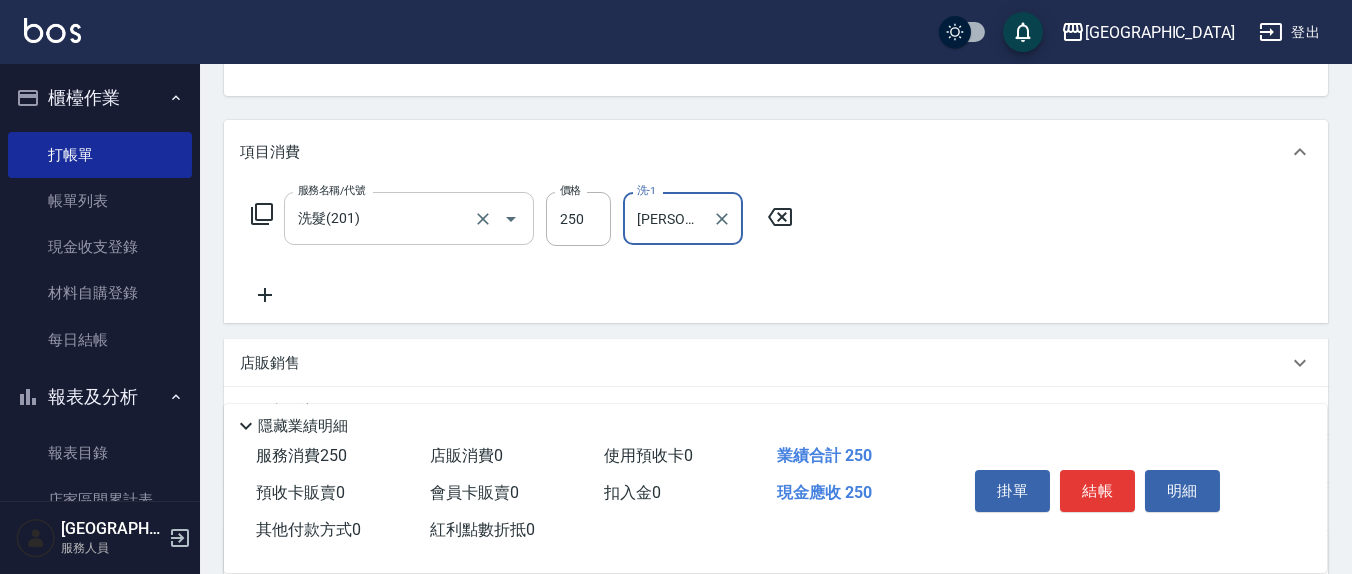 type on "[PERSON_NAME]-21" 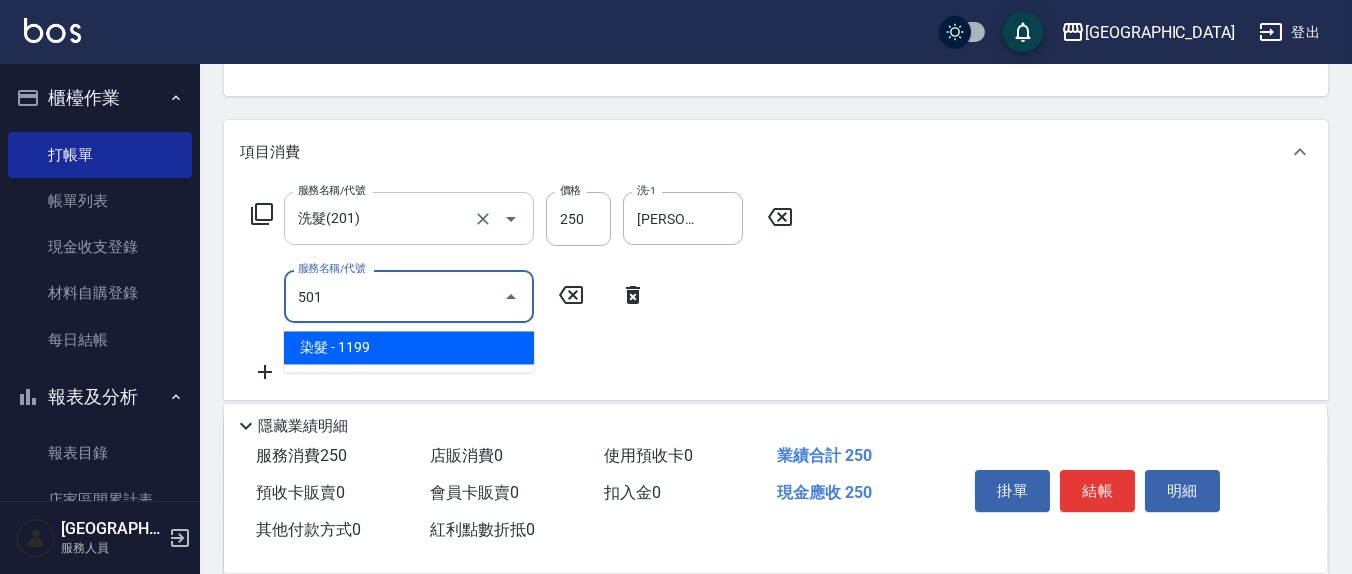 type on "染髮(501)" 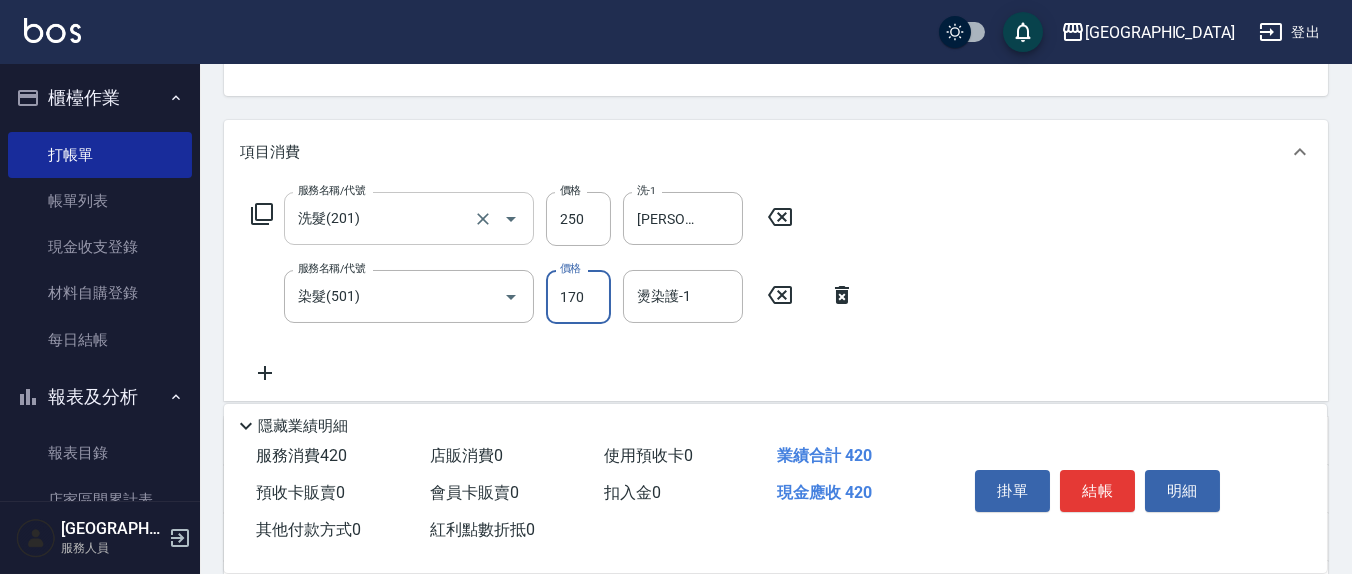 type on "170" 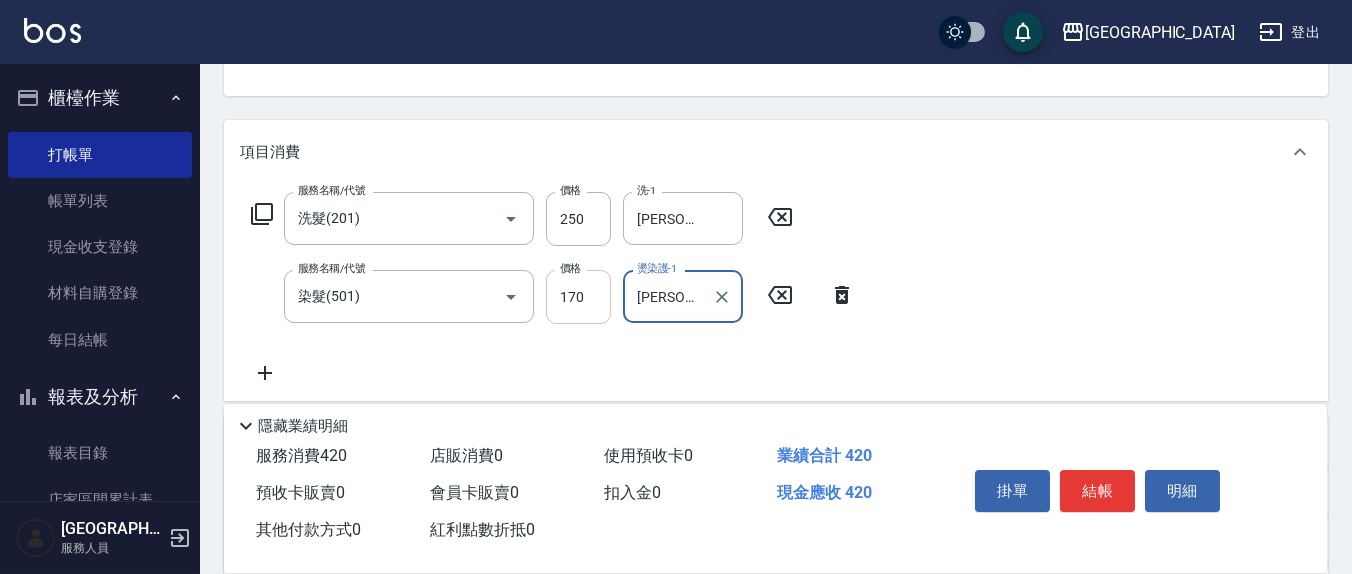 type on "[PERSON_NAME]-21" 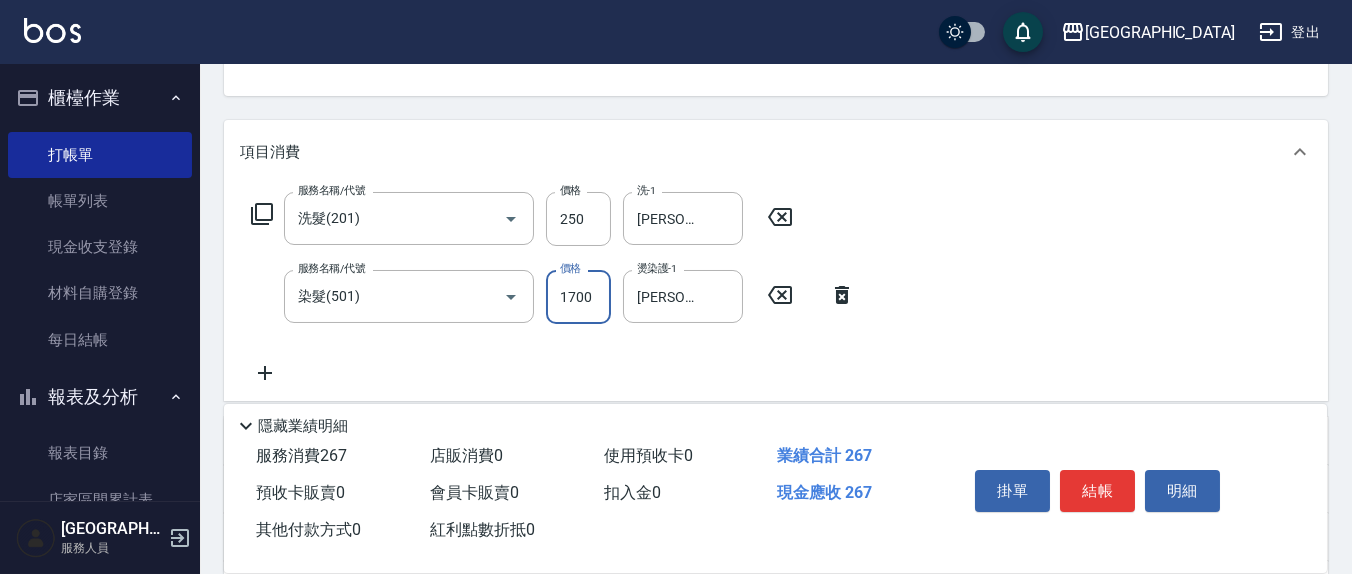 type on "1700" 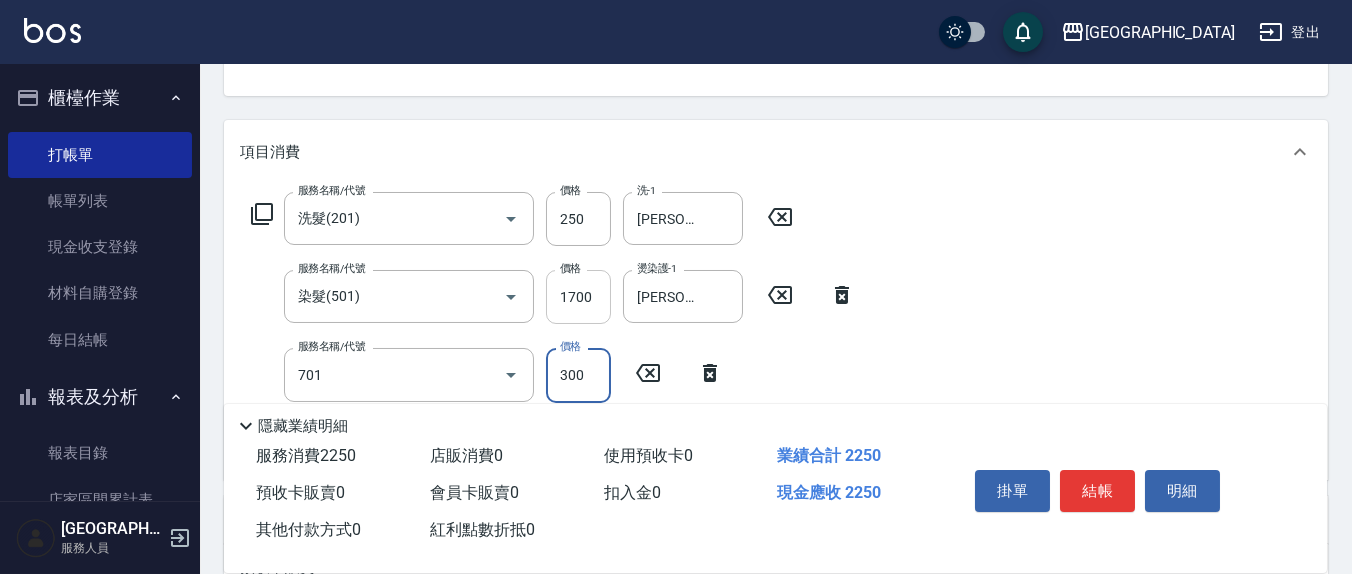 type on "自備護髮(701)" 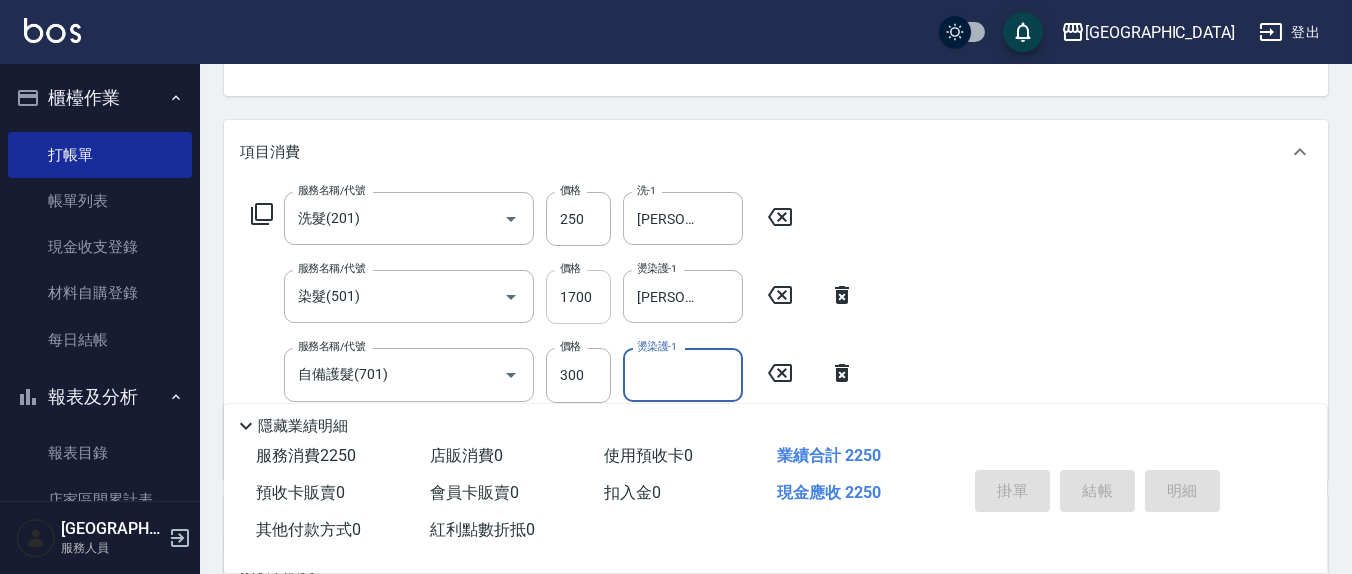 type 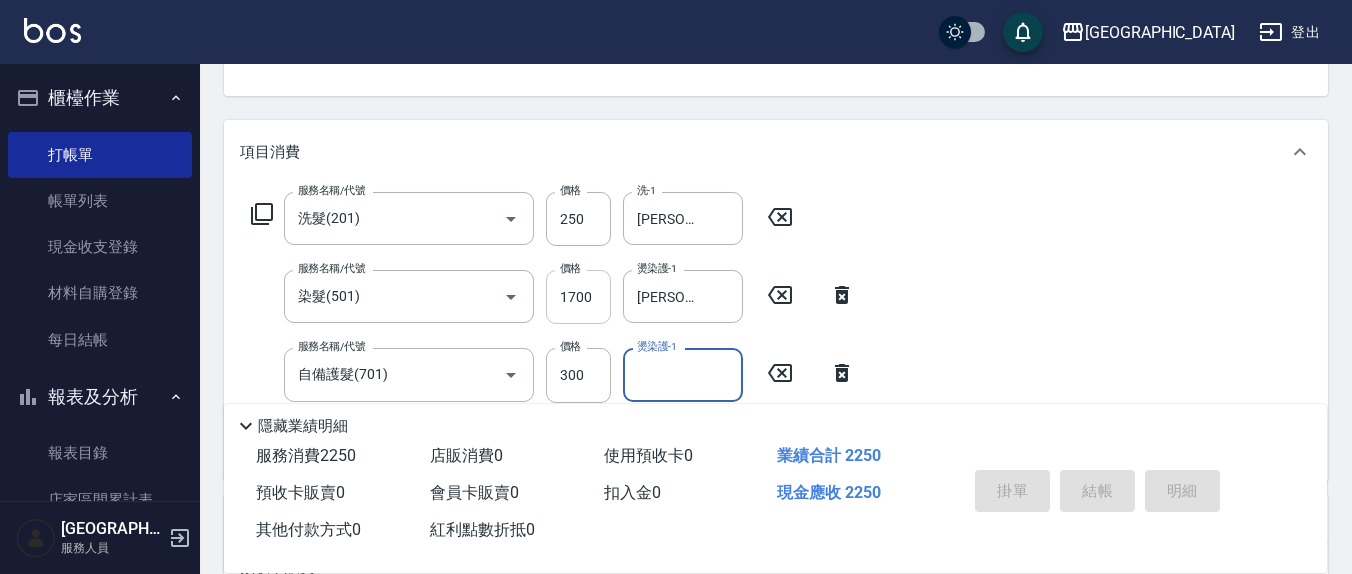 type 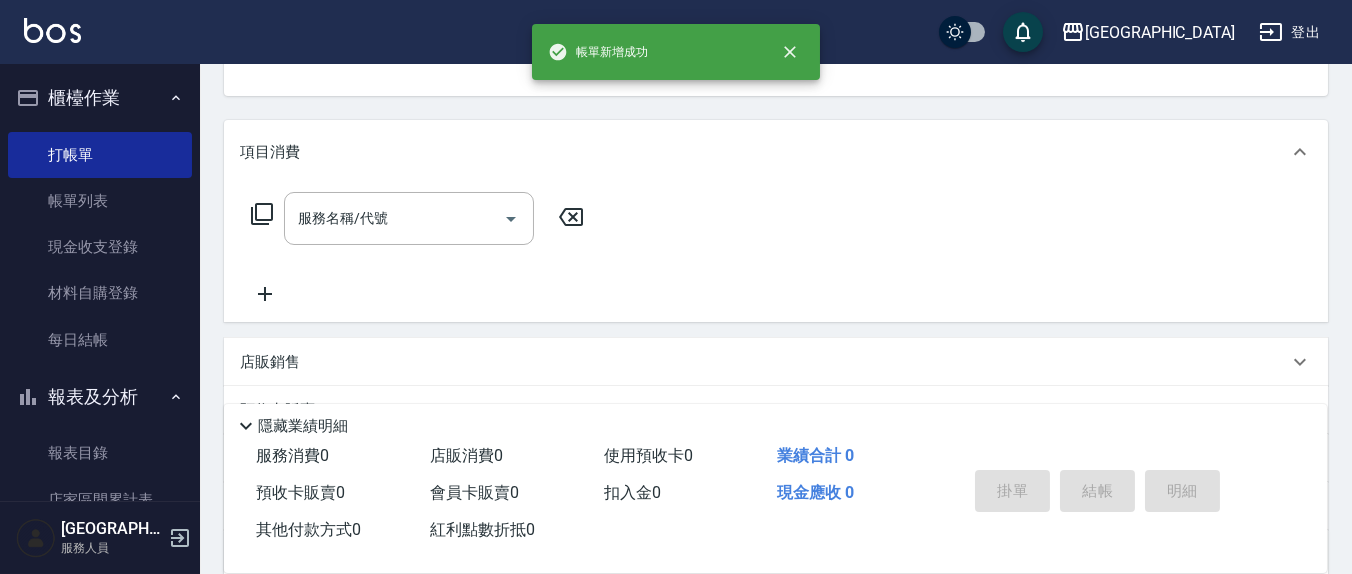 scroll, scrollTop: 193, scrollLeft: 0, axis: vertical 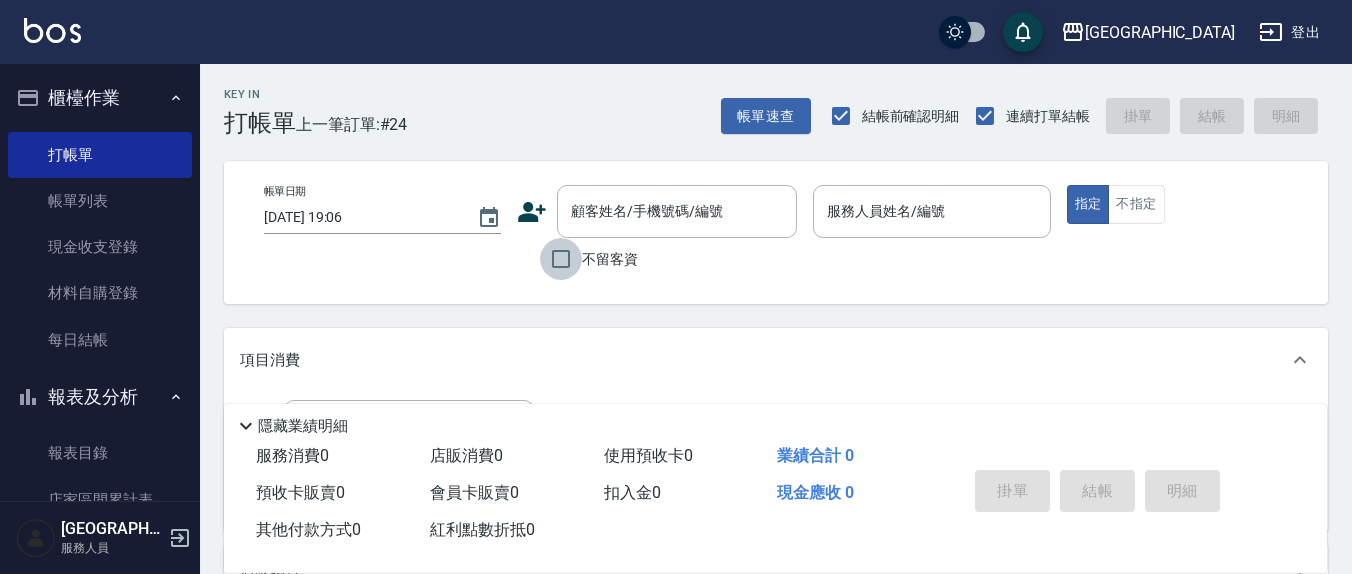 click on "不留客資" at bounding box center (561, 259) 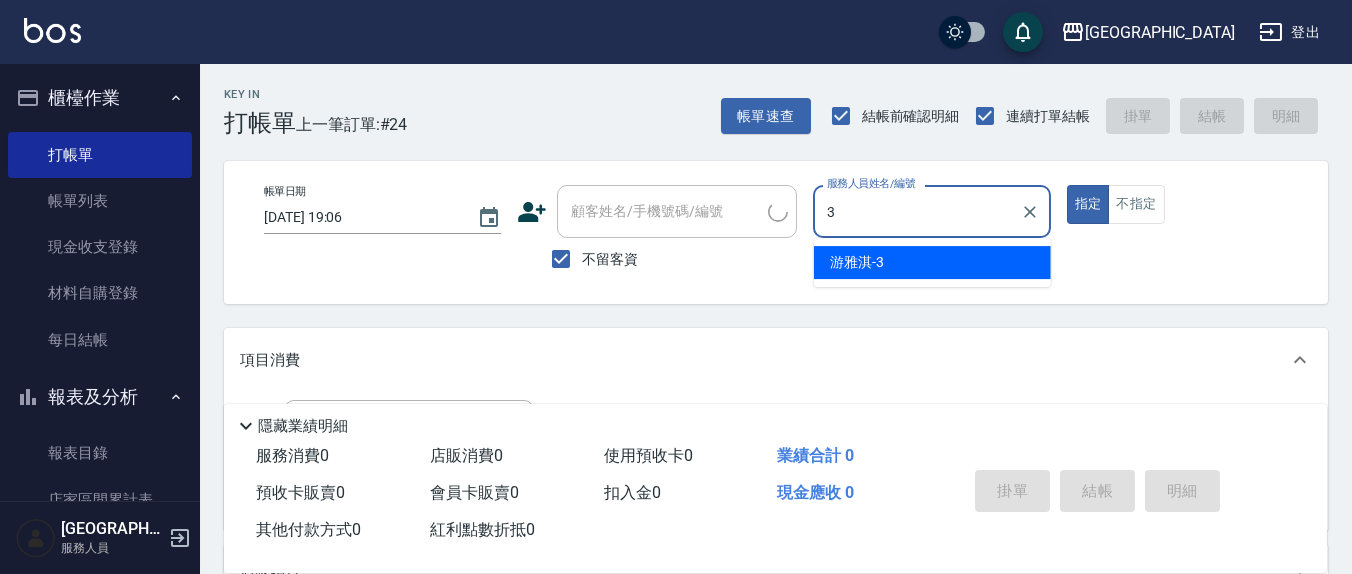 type on "3" 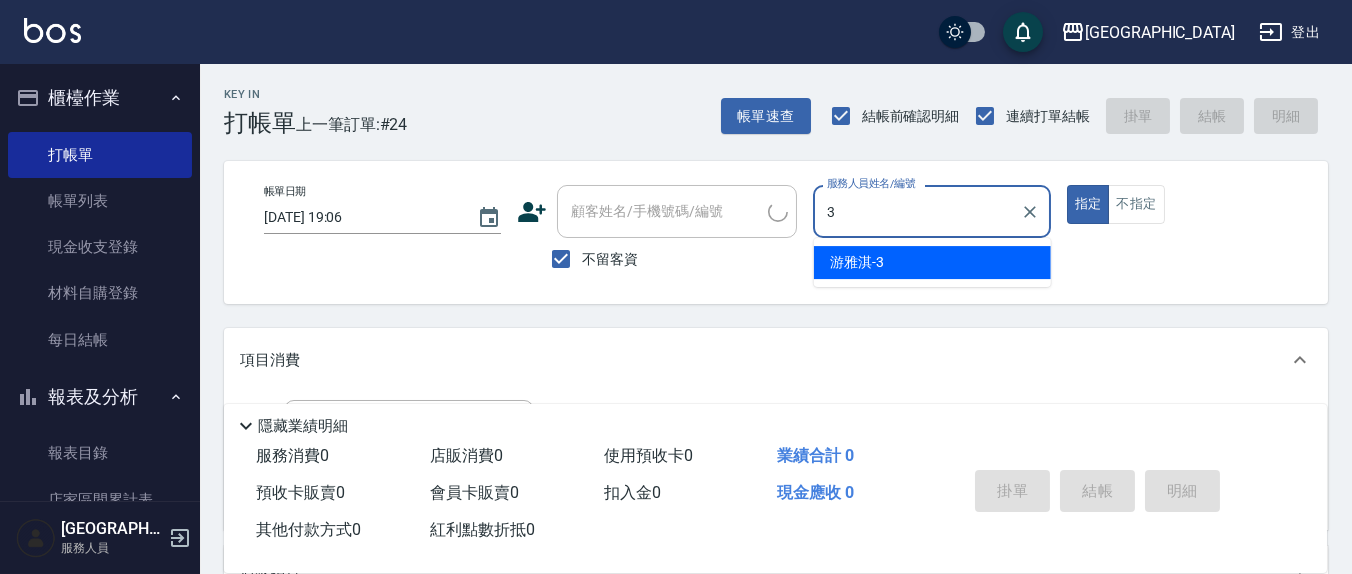 type on "[PERSON_NAME]/0932339547/" 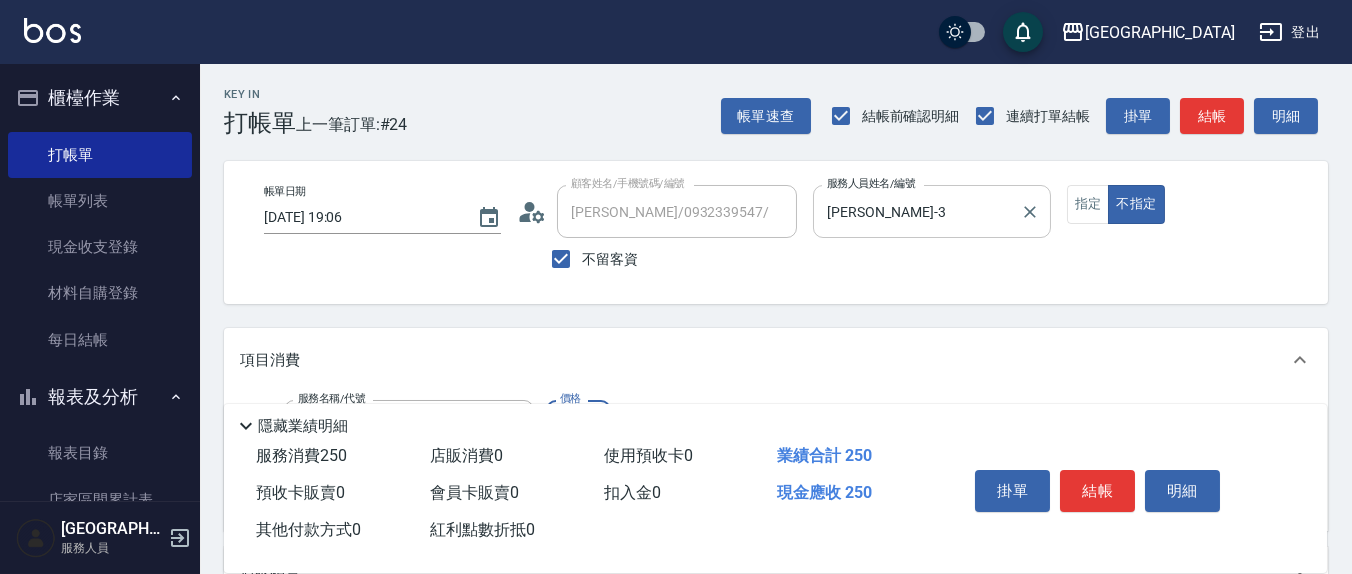 type on "洗髮(201)" 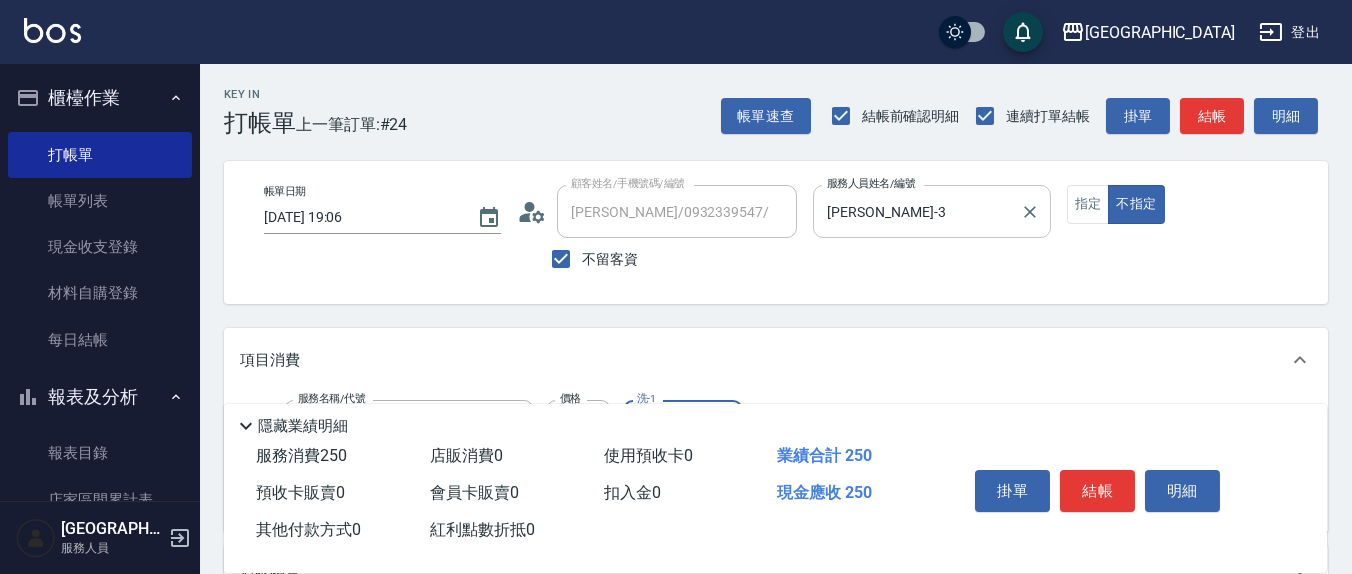 type on "[PERSON_NAME]-8" 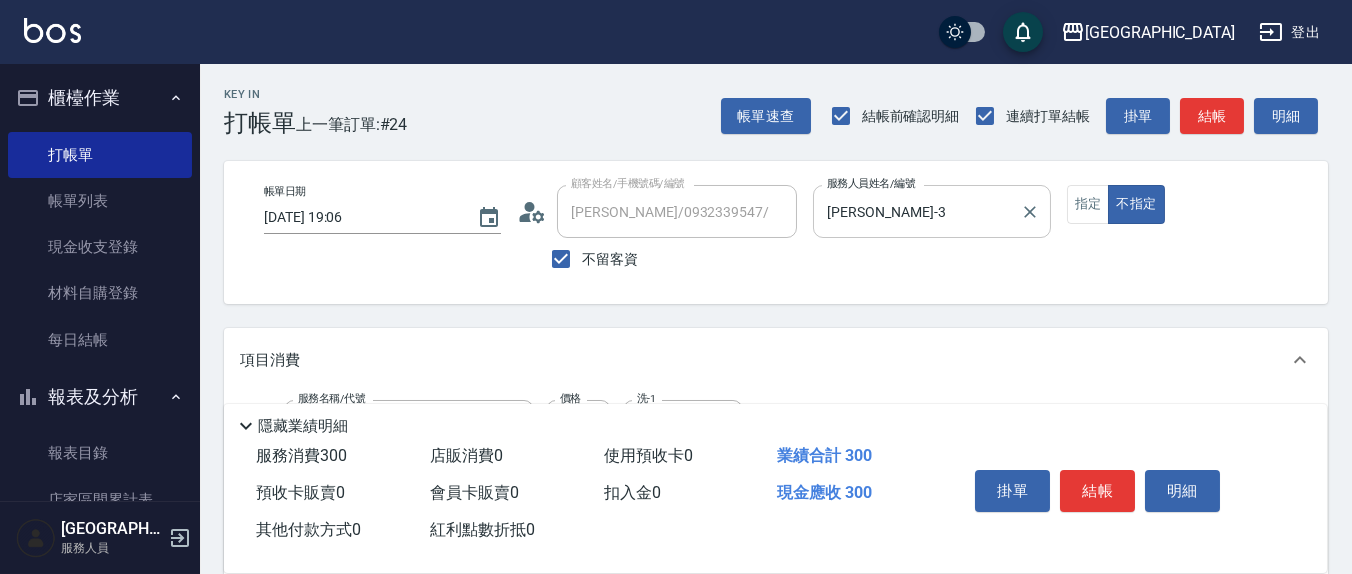 type on "剪髮(401)" 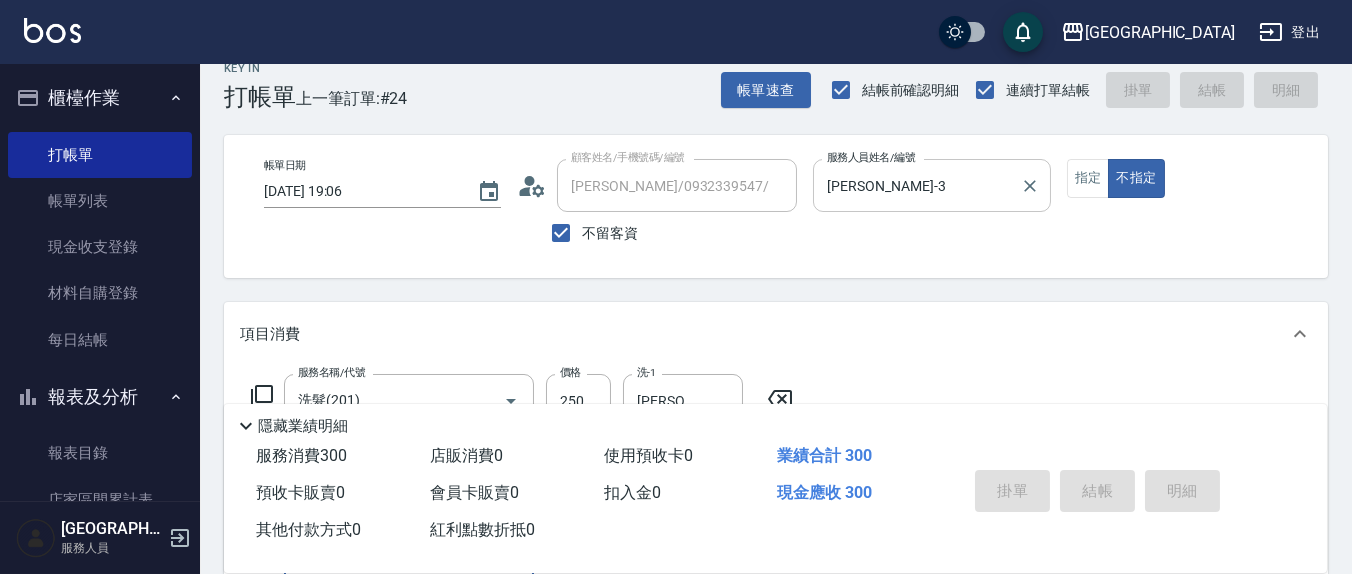 type on "[DATE] 19:35" 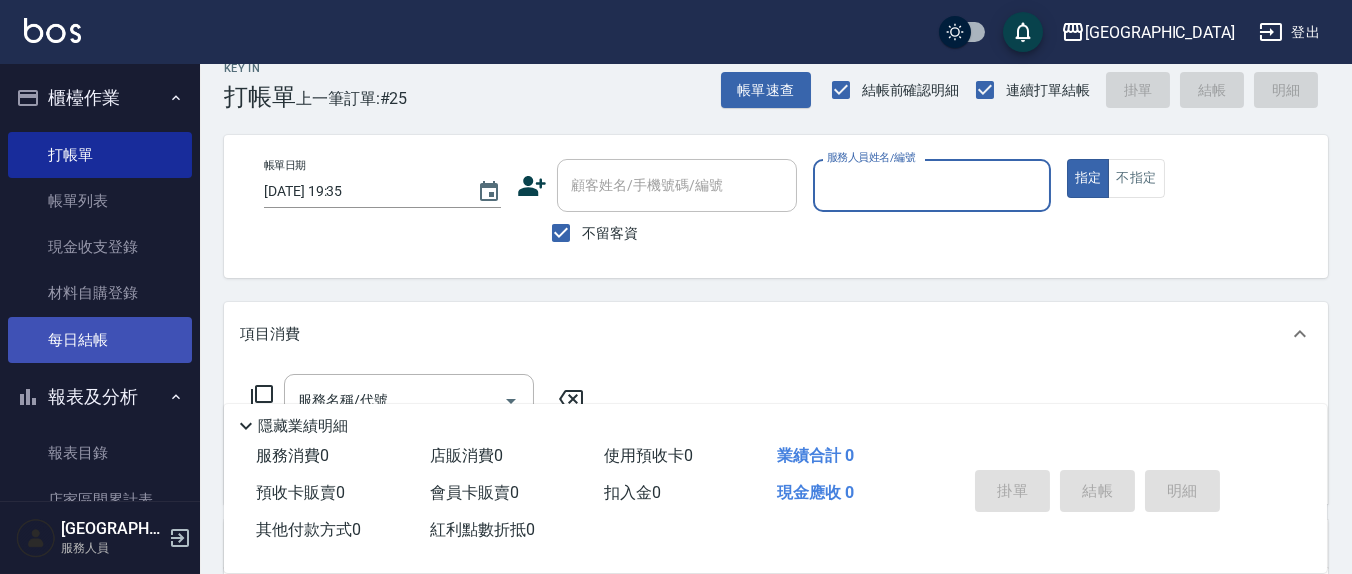 click on "每日結帳" at bounding box center (100, 340) 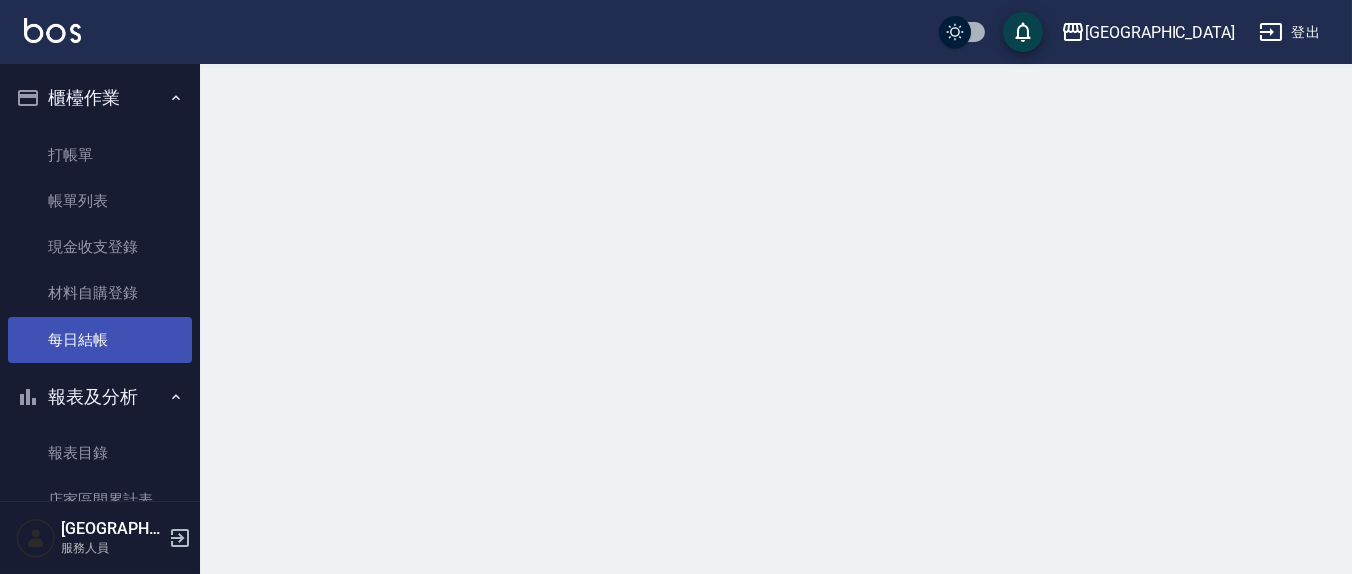 scroll, scrollTop: 0, scrollLeft: 0, axis: both 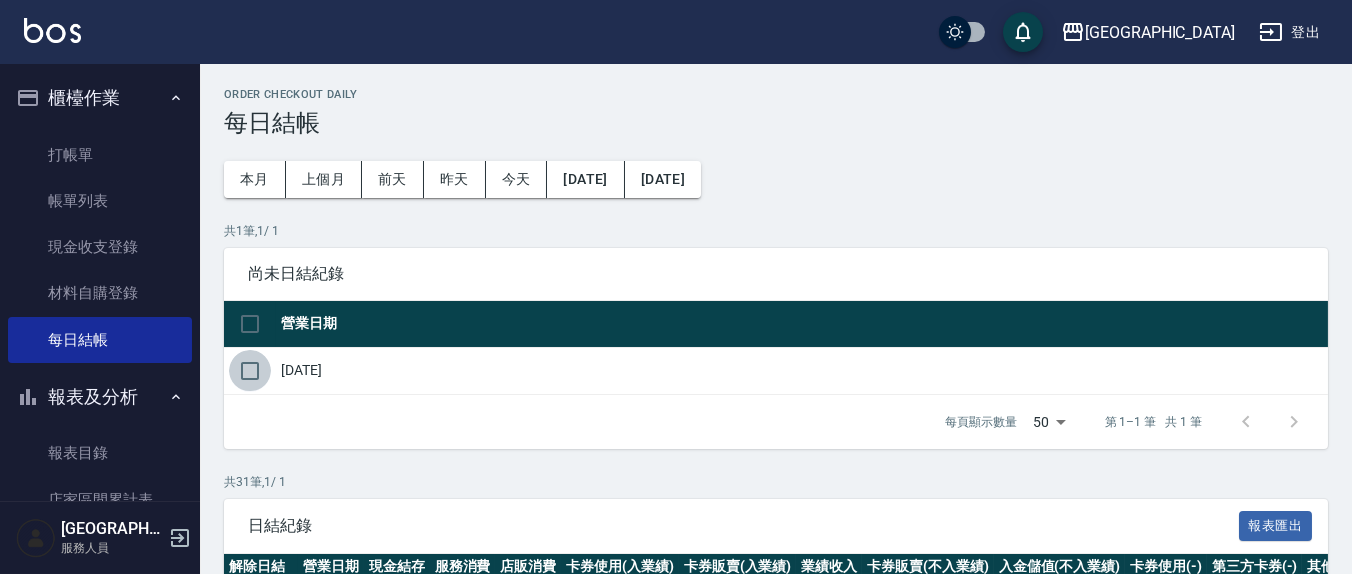 click at bounding box center [250, 371] 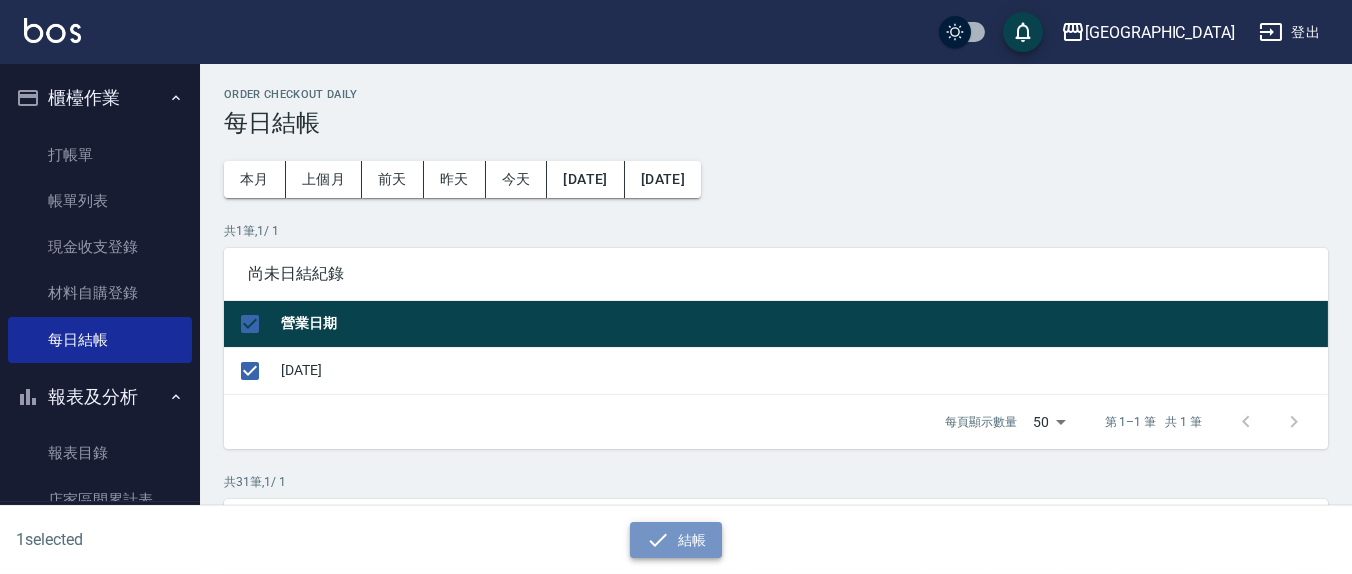 click 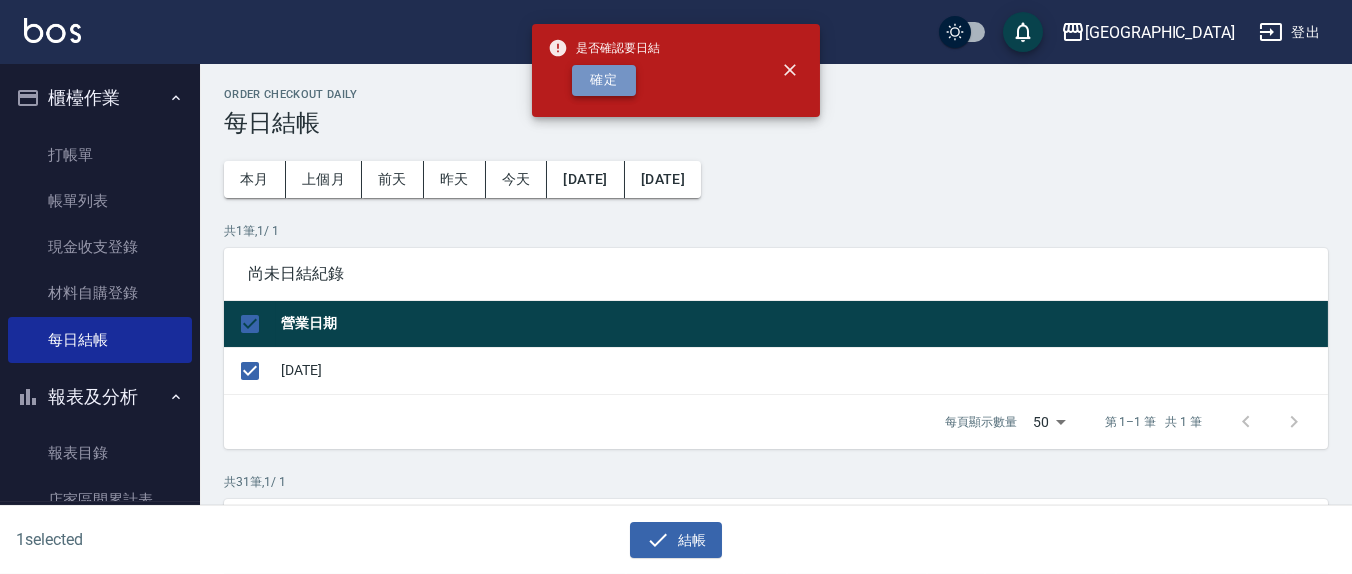 click on "確定" at bounding box center (604, 80) 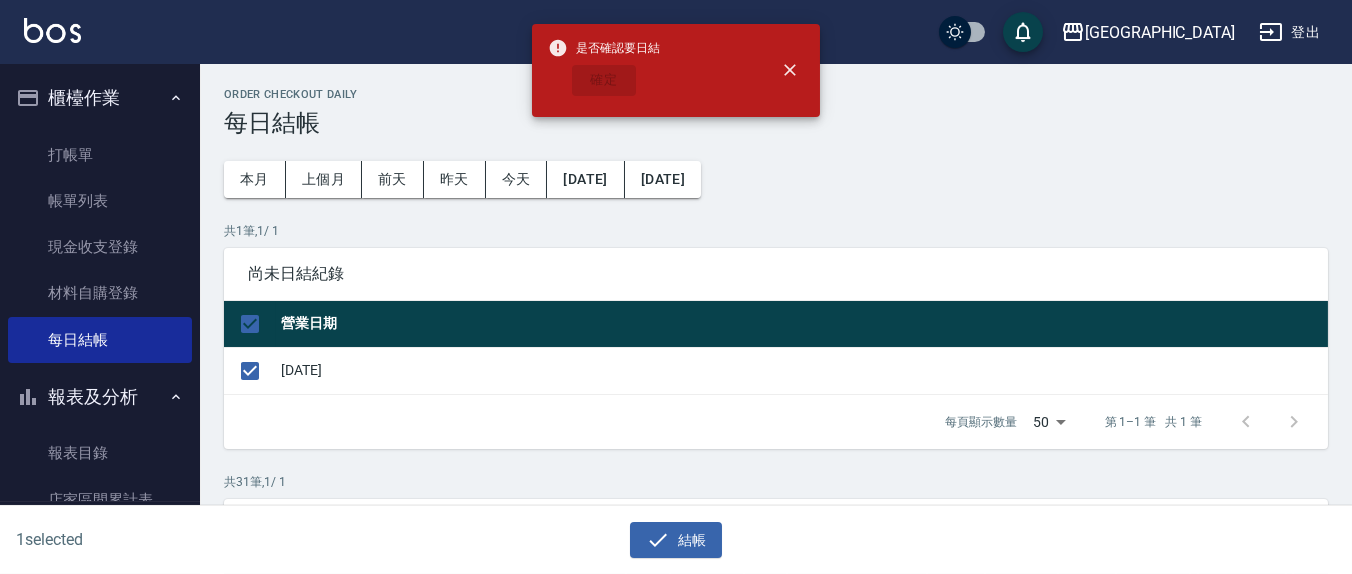 checkbox on "false" 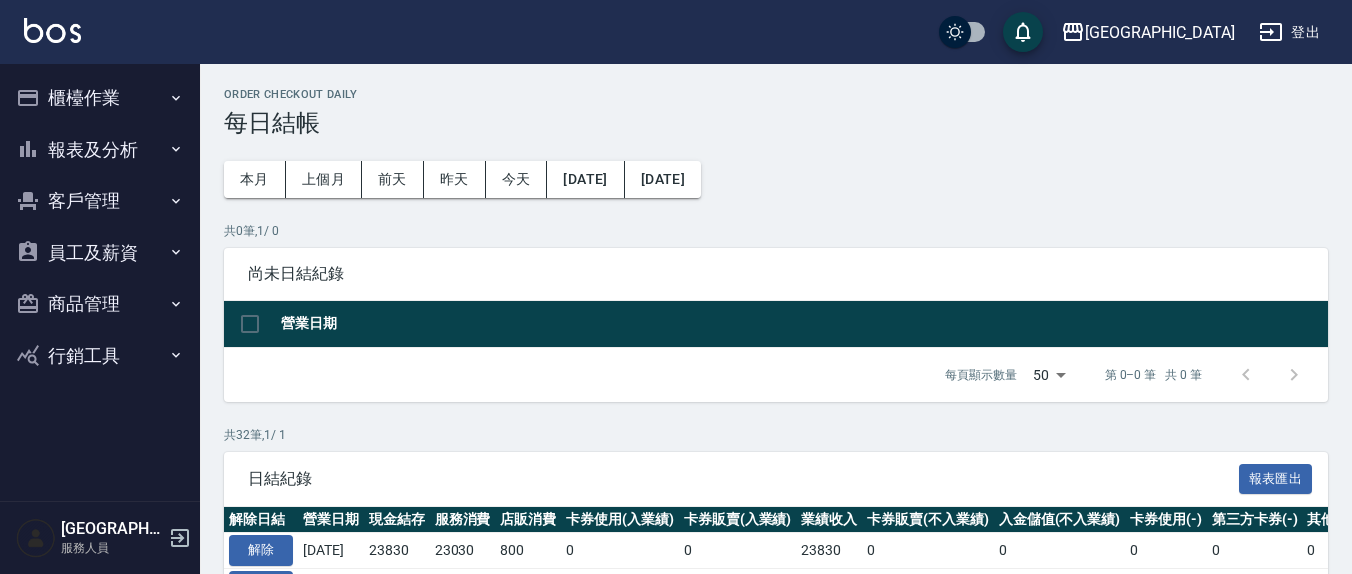 scroll, scrollTop: 0, scrollLeft: 0, axis: both 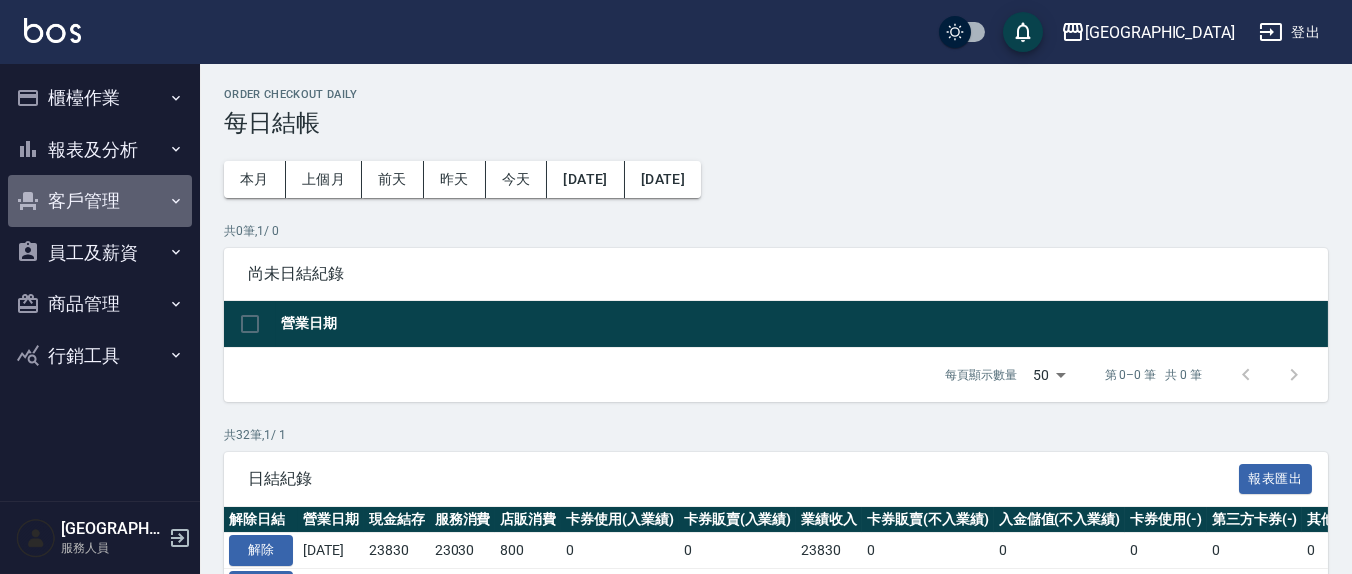 click on "客戶管理" at bounding box center [100, 201] 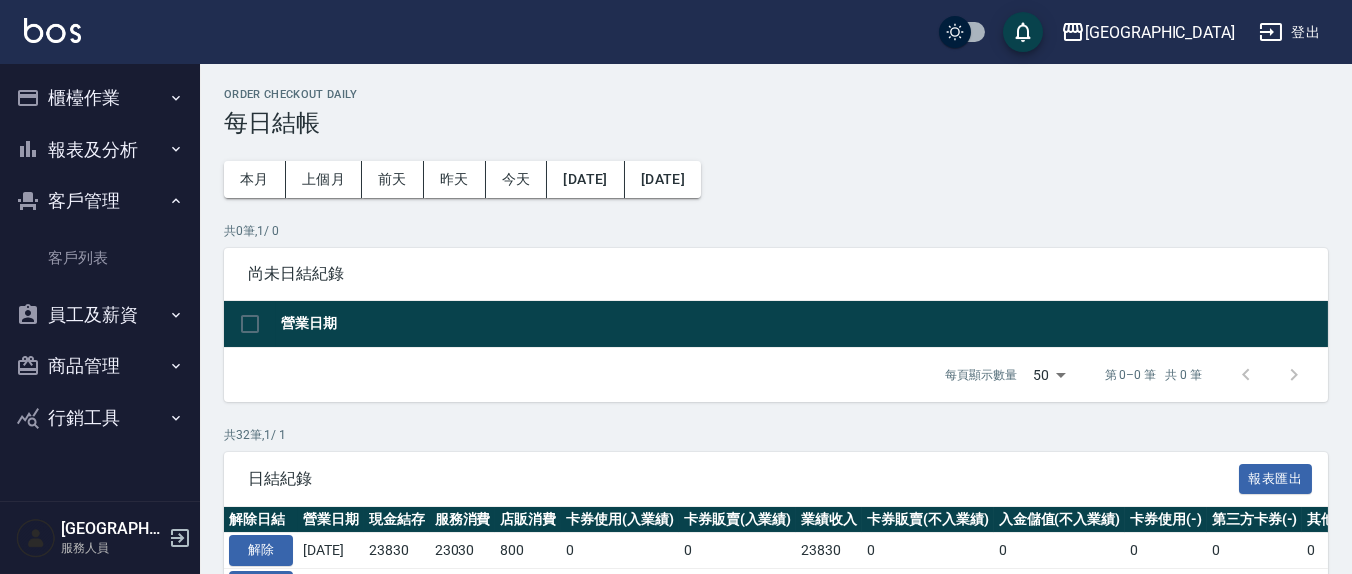 drag, startPoint x: 87, startPoint y: 131, endPoint x: 93, endPoint y: 140, distance: 10.816654 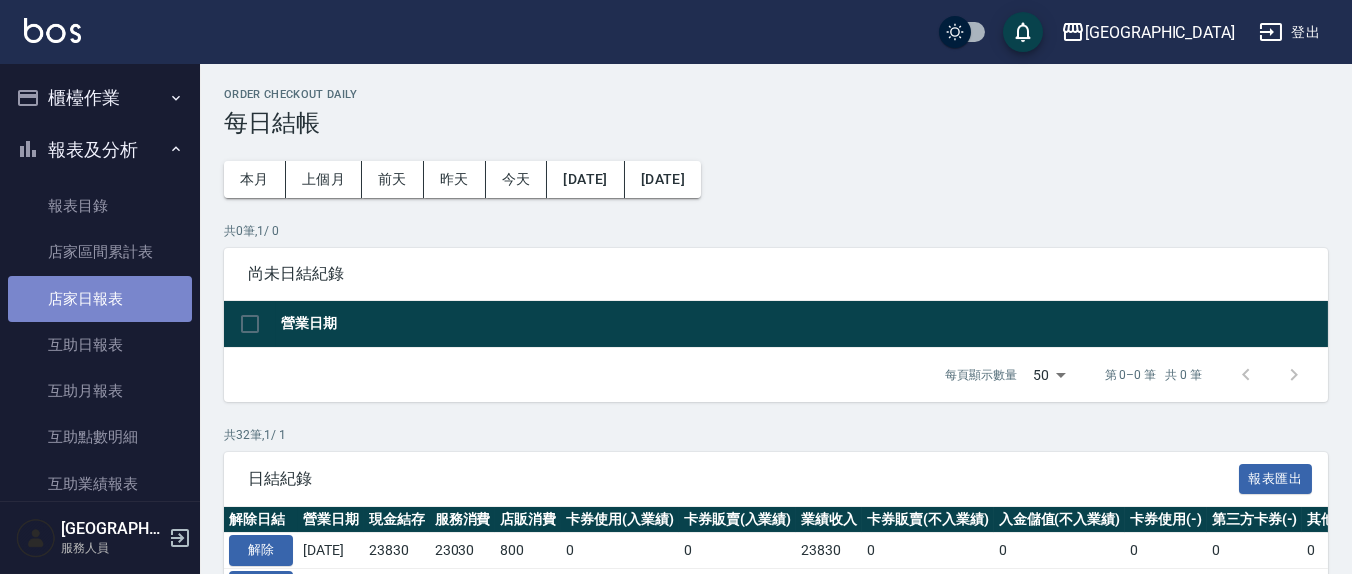 click on "店家日報表" at bounding box center [100, 299] 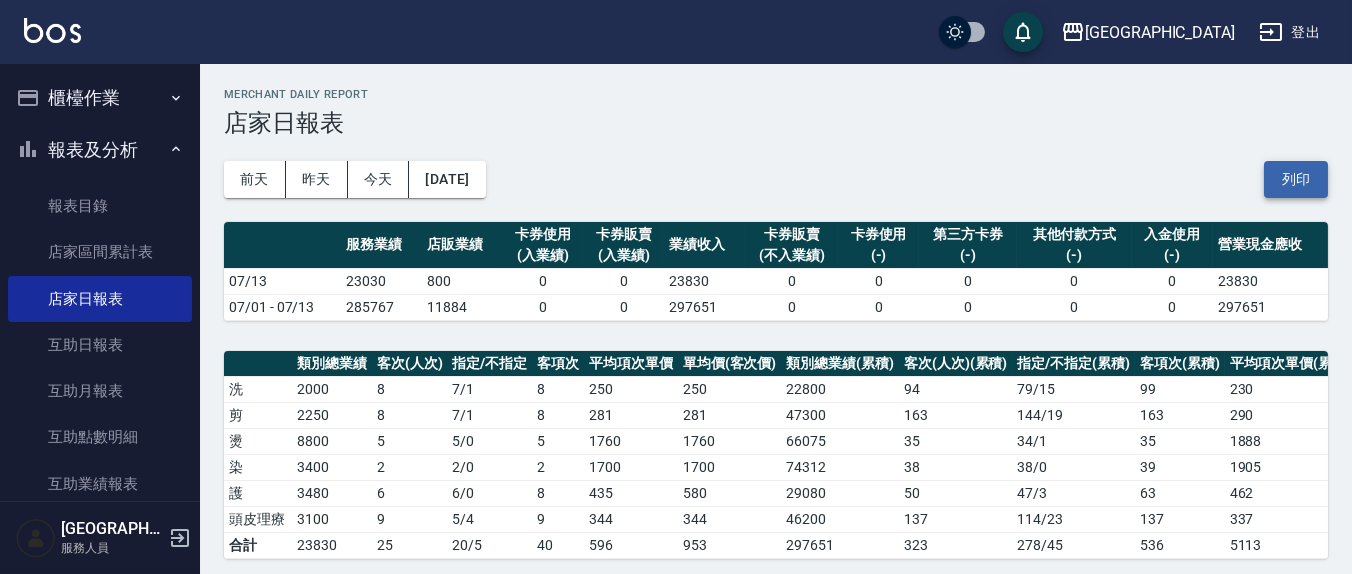 click on "列印" at bounding box center [1296, 179] 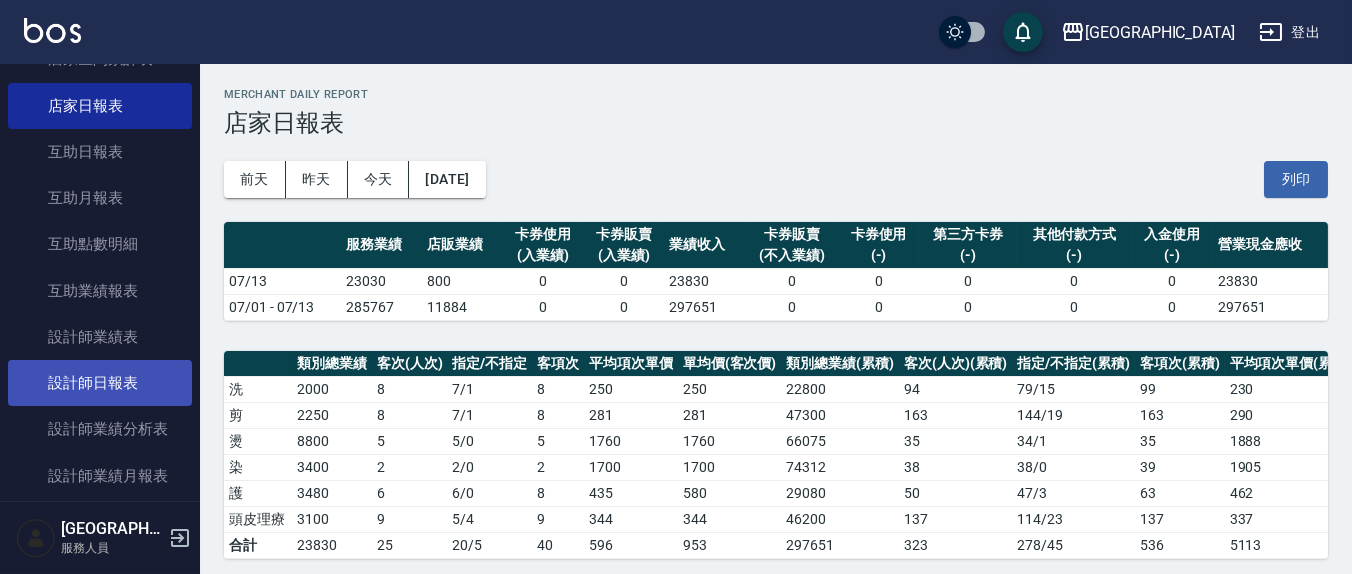 scroll, scrollTop: 208, scrollLeft: 0, axis: vertical 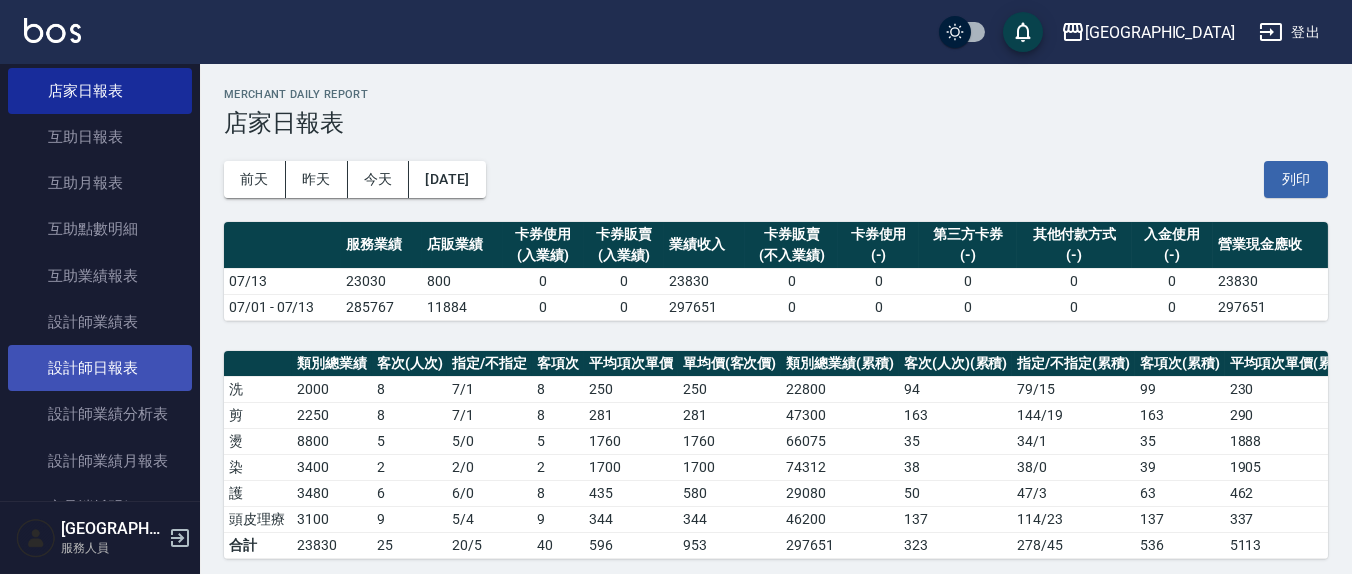 click on "設計師日報表" at bounding box center [100, 368] 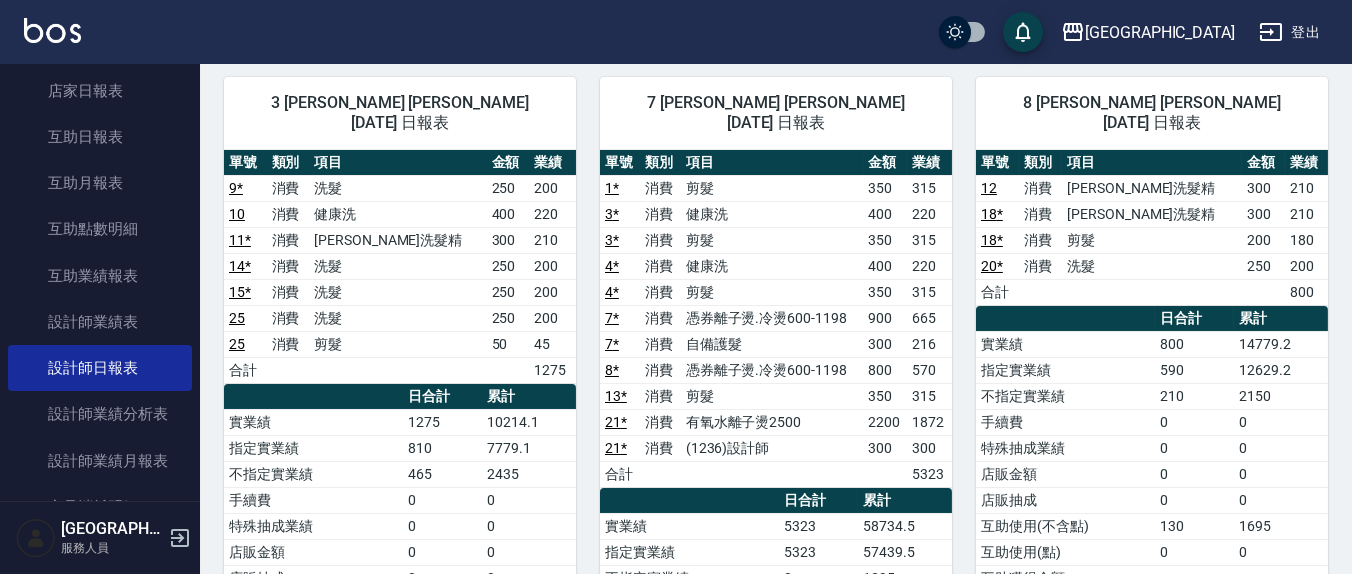 scroll, scrollTop: 208, scrollLeft: 0, axis: vertical 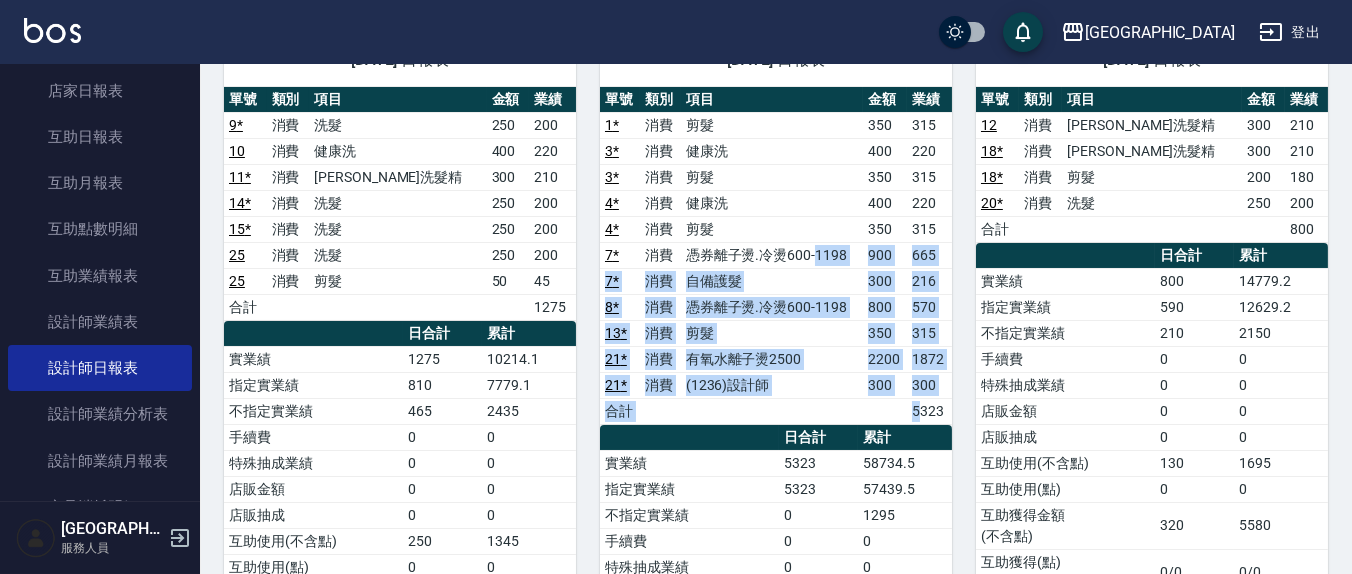 drag, startPoint x: 813, startPoint y: 242, endPoint x: 927, endPoint y: 387, distance: 184.44783 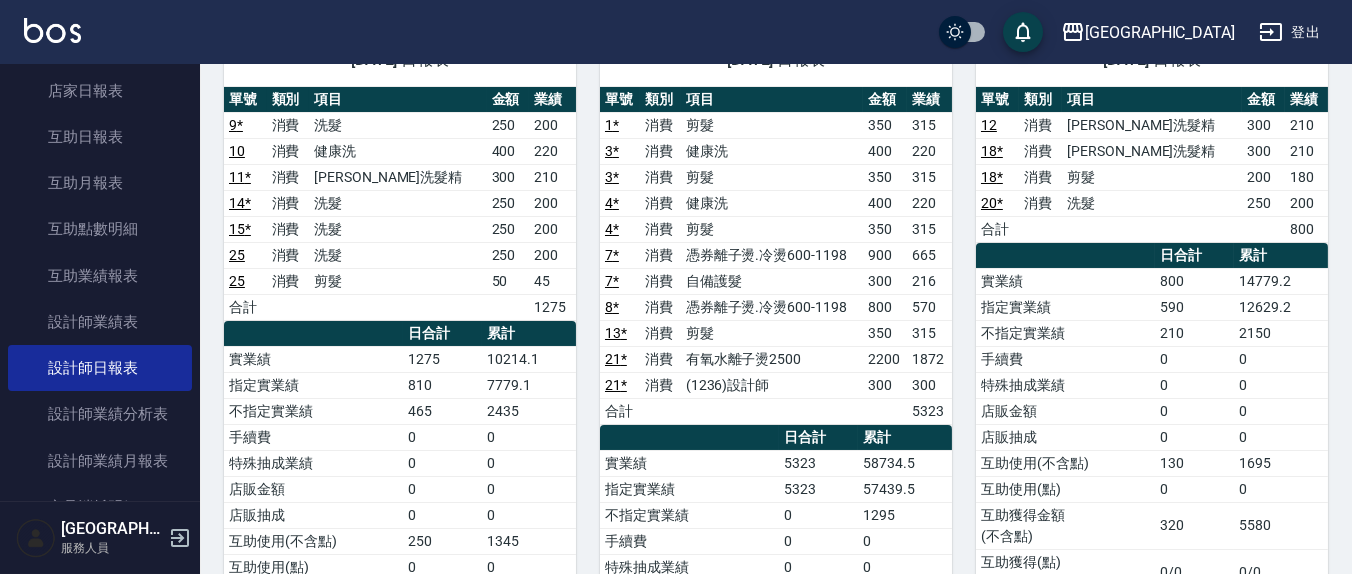 click on "店販抽成" at bounding box center [1065, 437] 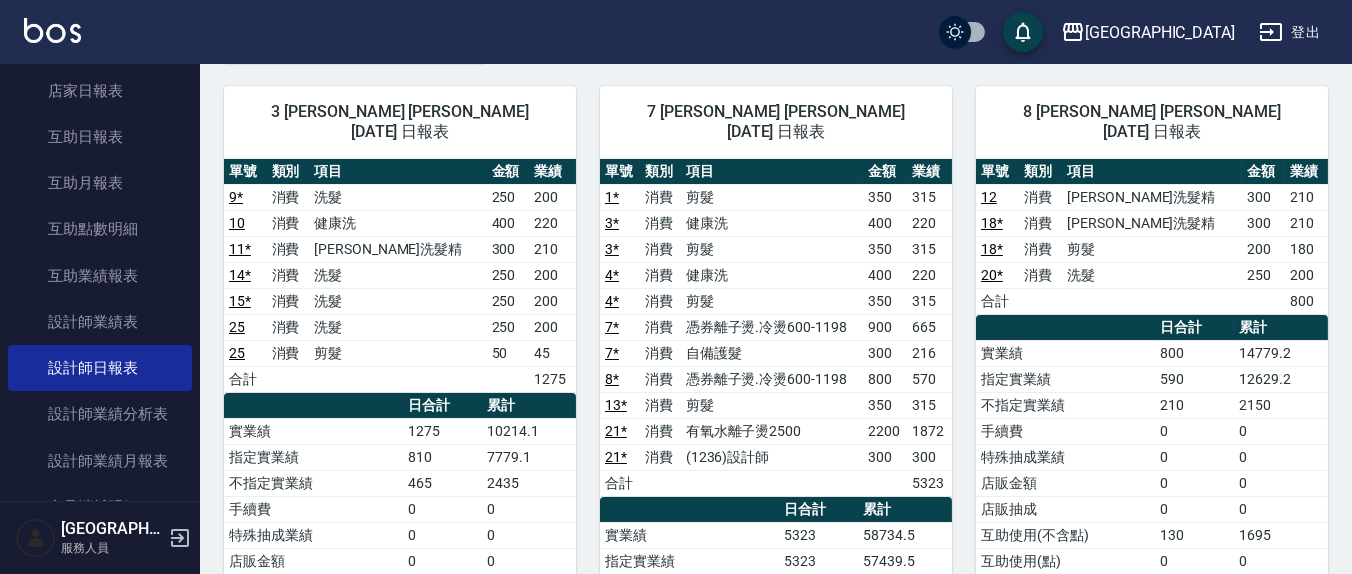 scroll, scrollTop: 0, scrollLeft: 0, axis: both 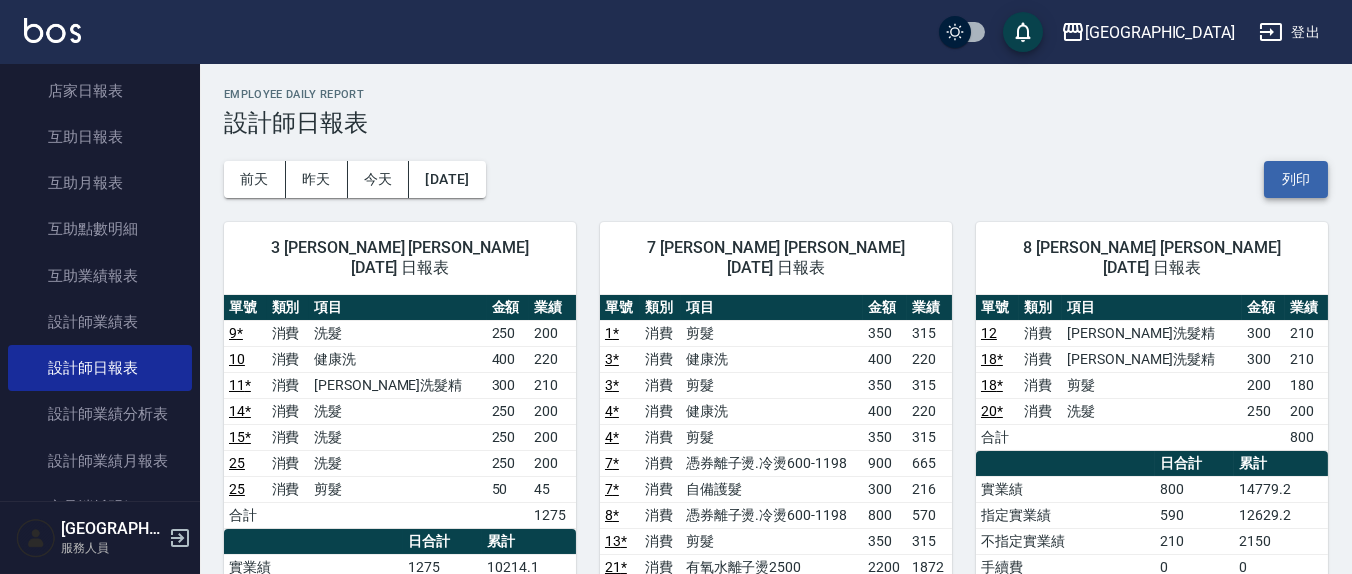 click on "列印" at bounding box center (1296, 179) 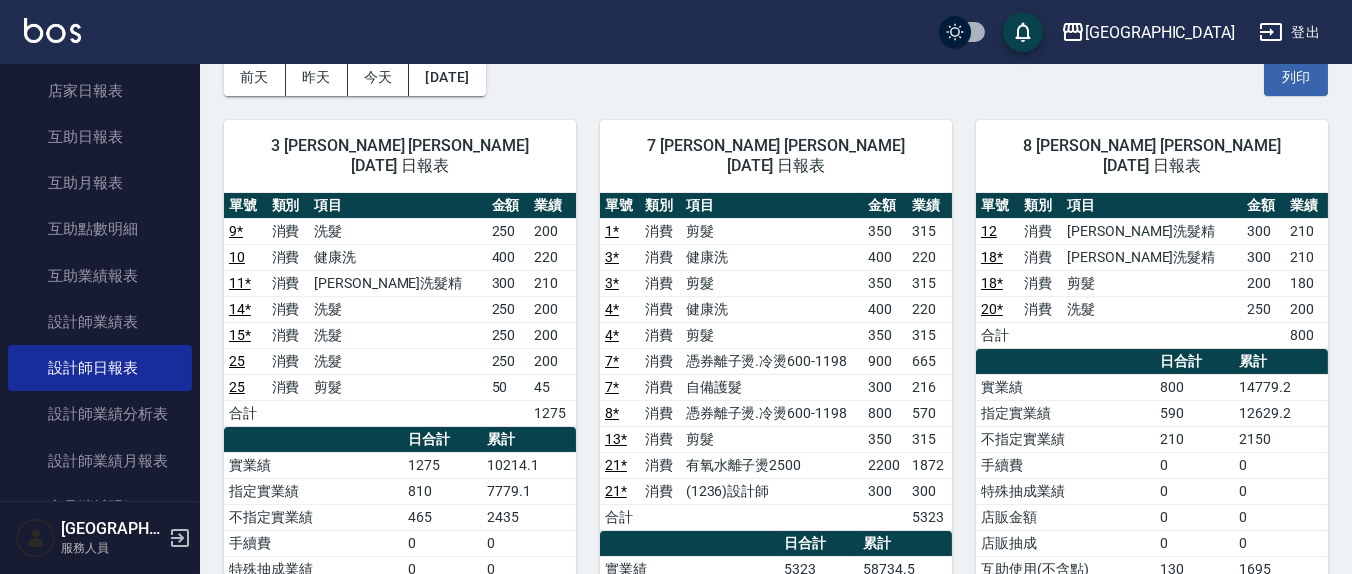 scroll, scrollTop: 0, scrollLeft: 0, axis: both 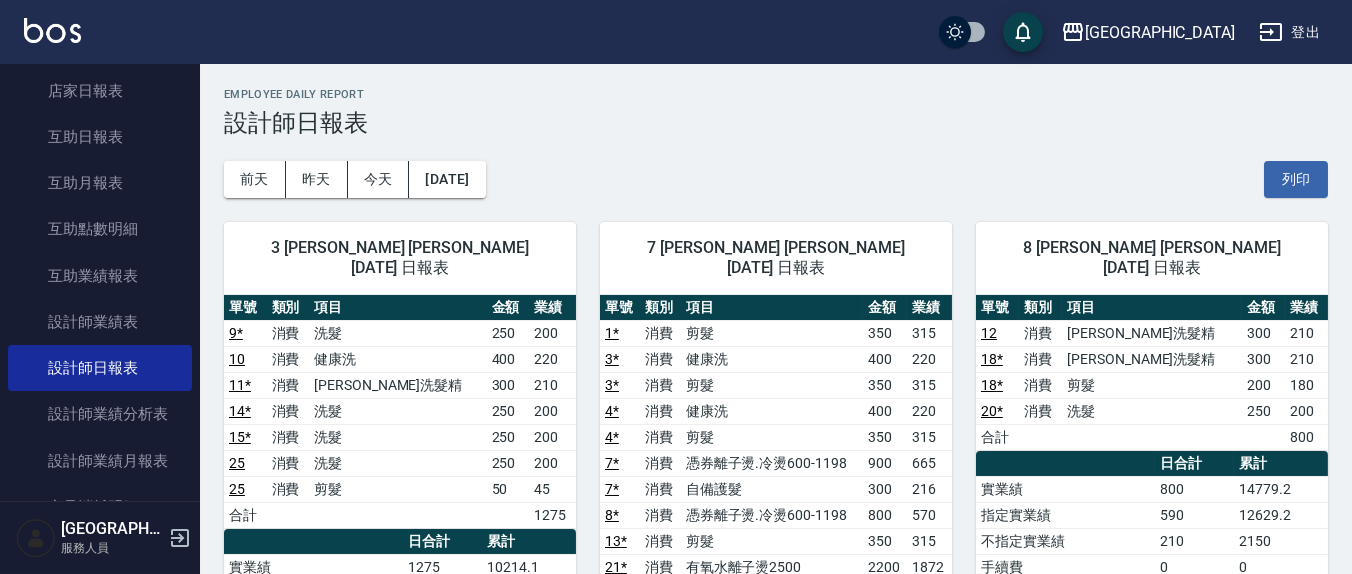 type 